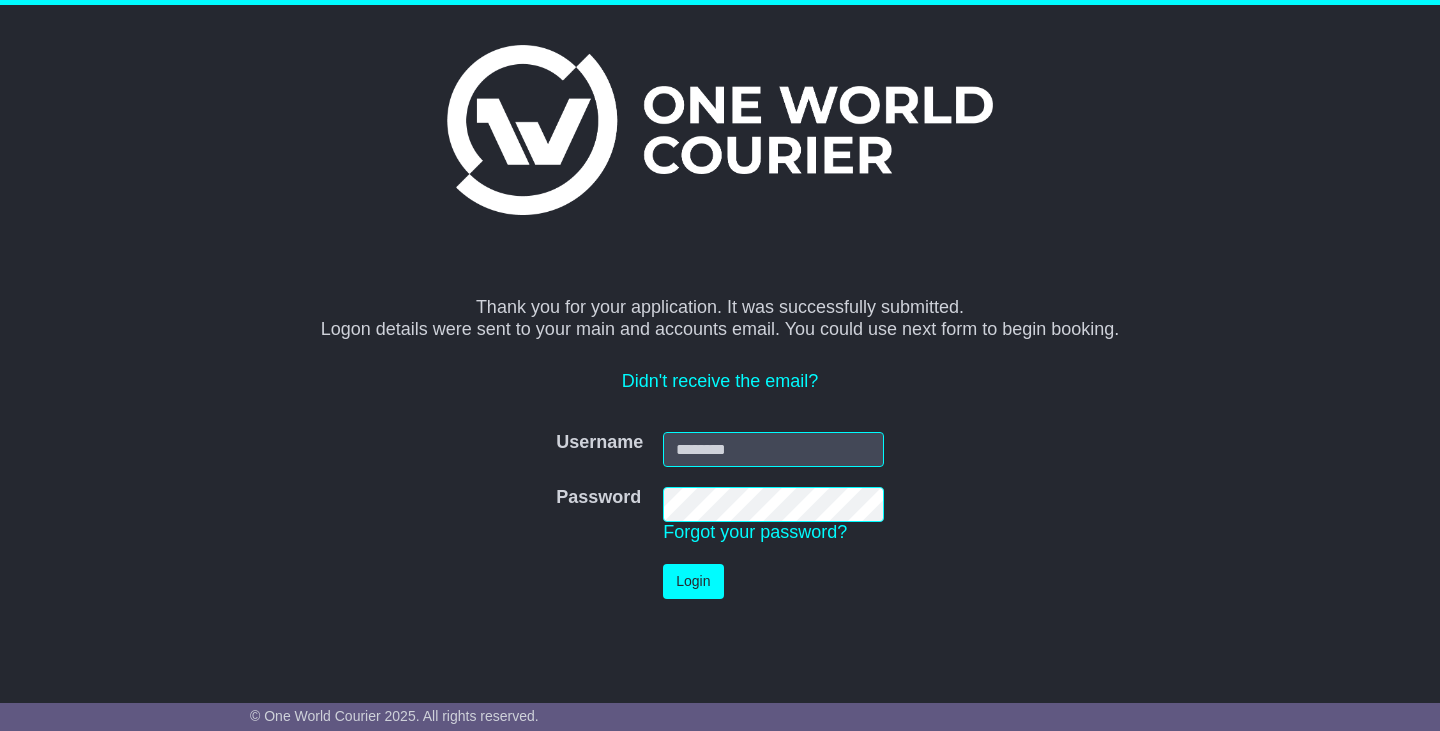scroll, scrollTop: 0, scrollLeft: 0, axis: both 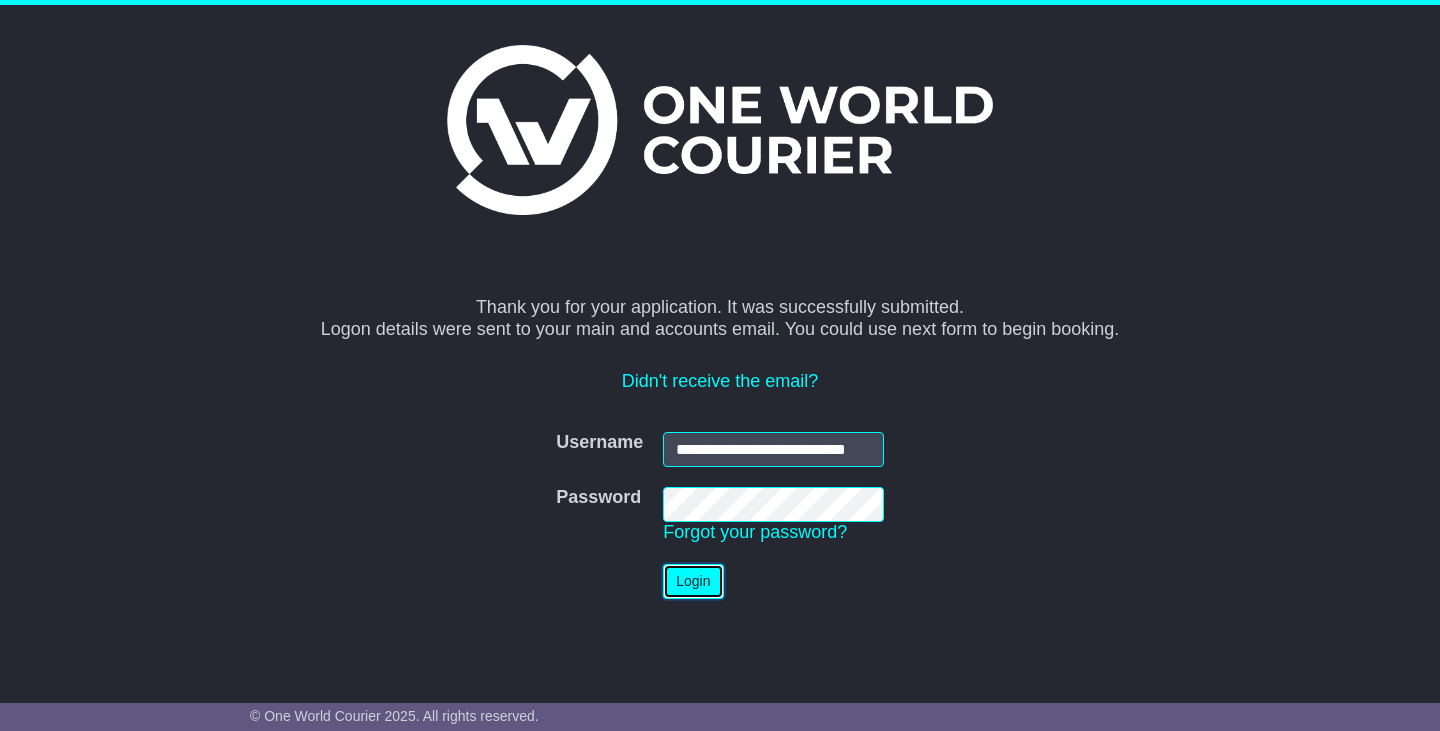 click on "Login" at bounding box center (693, 581) 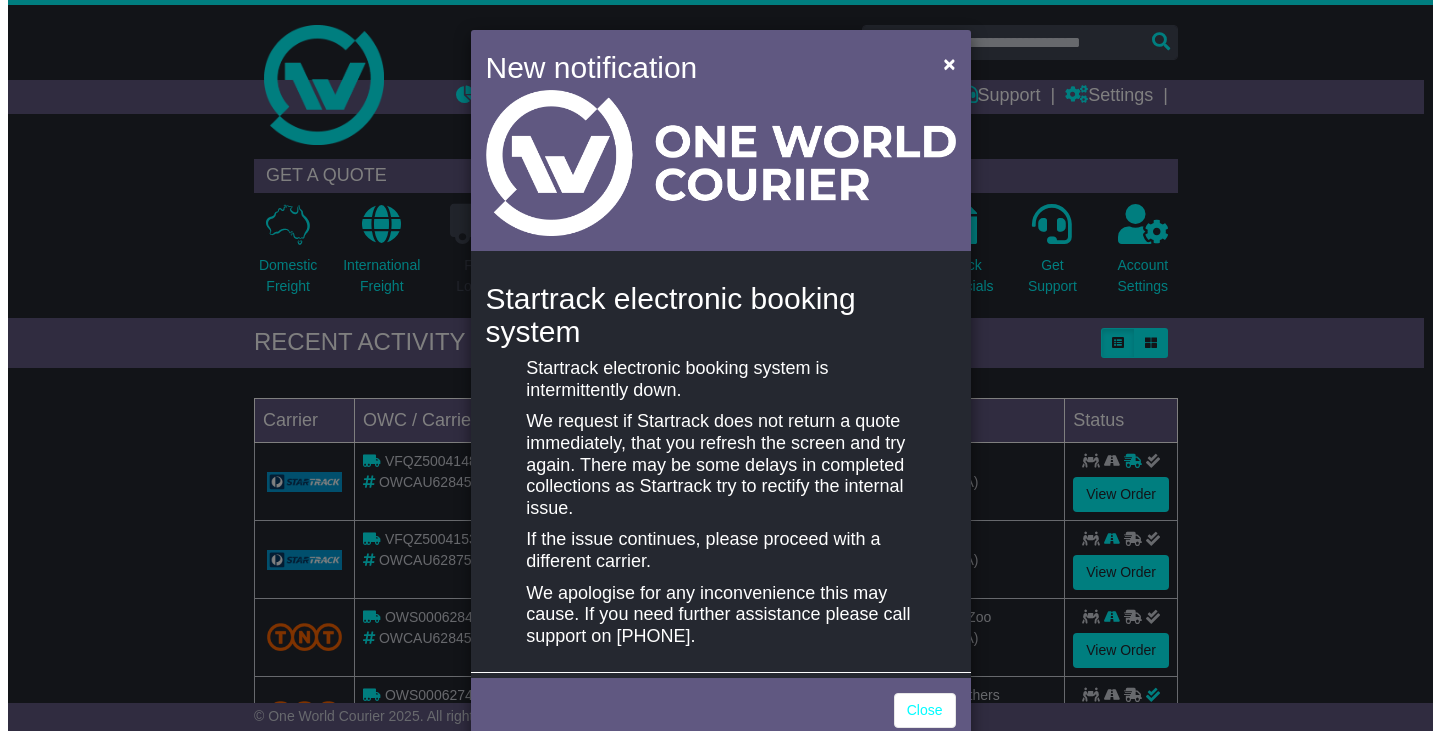 scroll, scrollTop: 0, scrollLeft: 0, axis: both 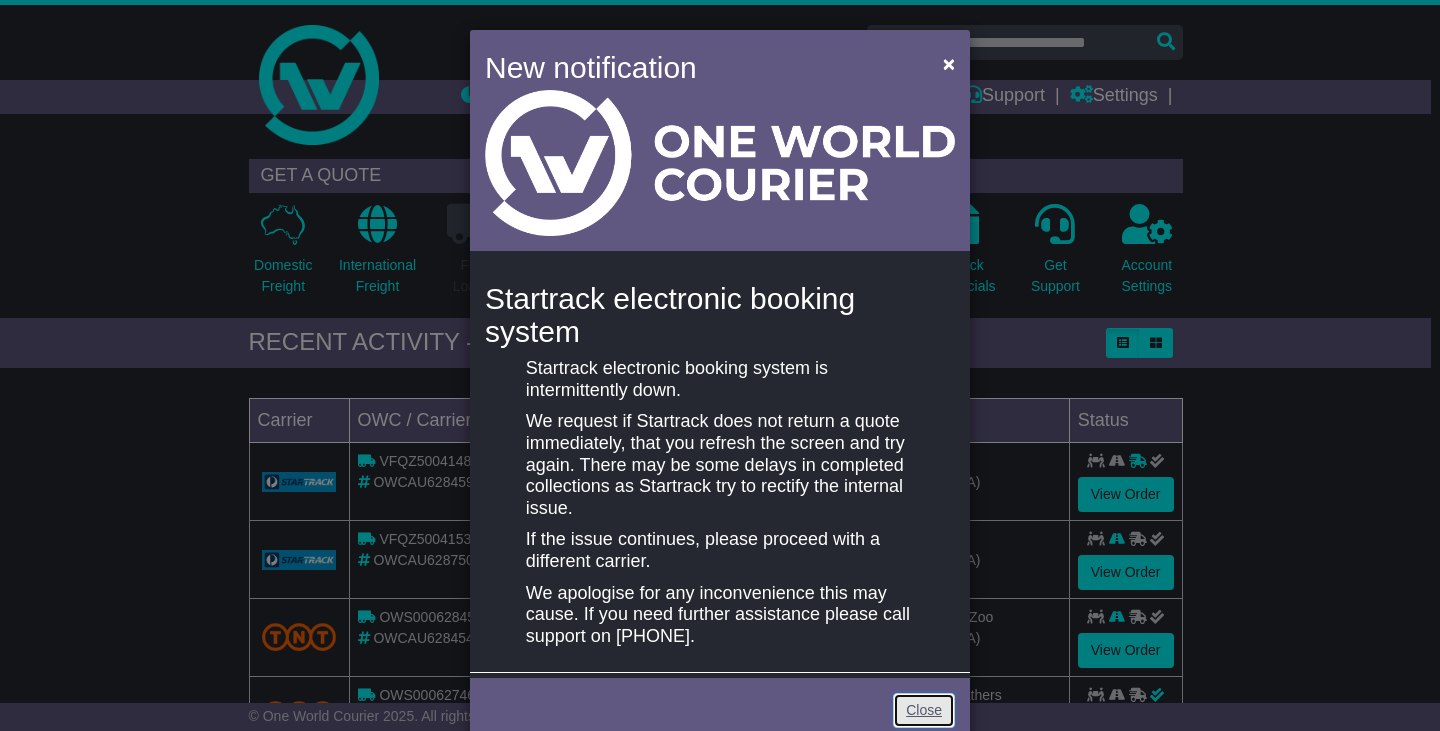 click on "Close" at bounding box center [924, 710] 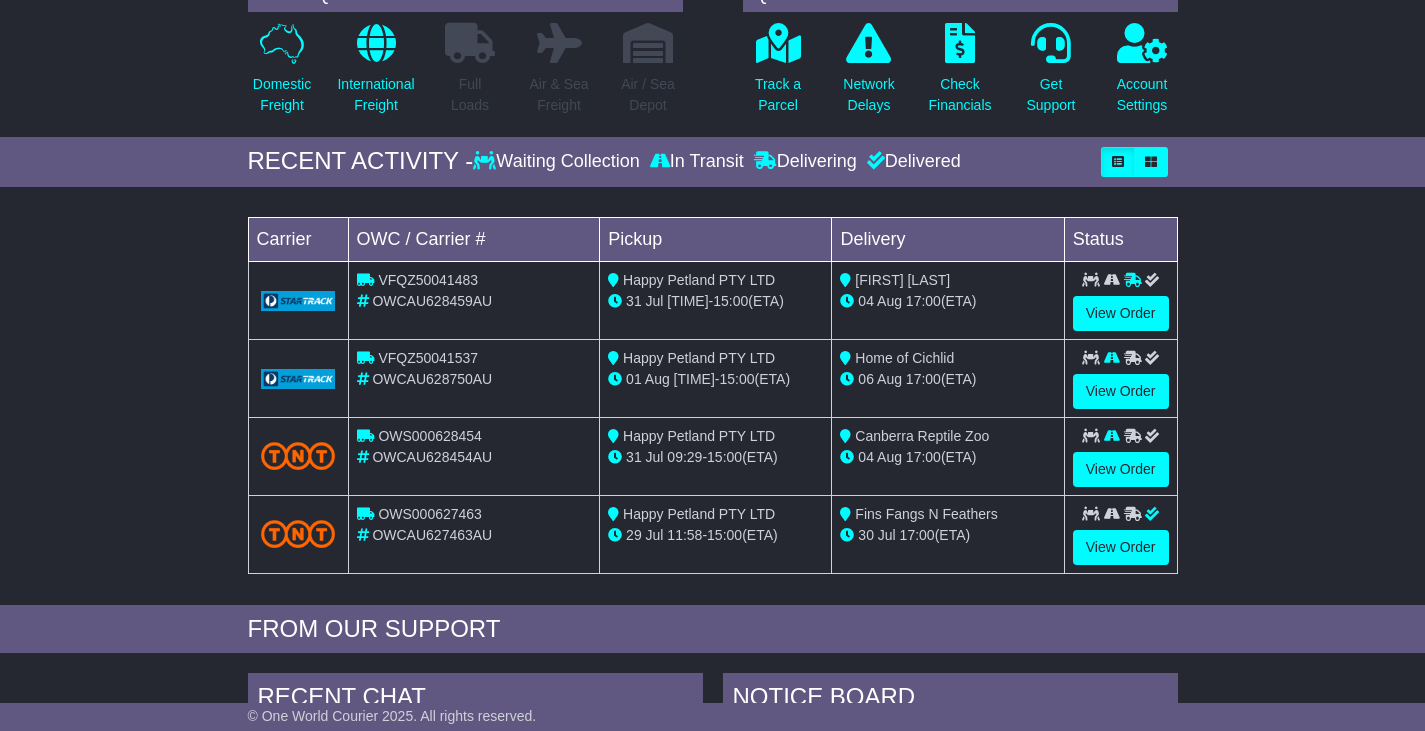 scroll, scrollTop: 200, scrollLeft: 0, axis: vertical 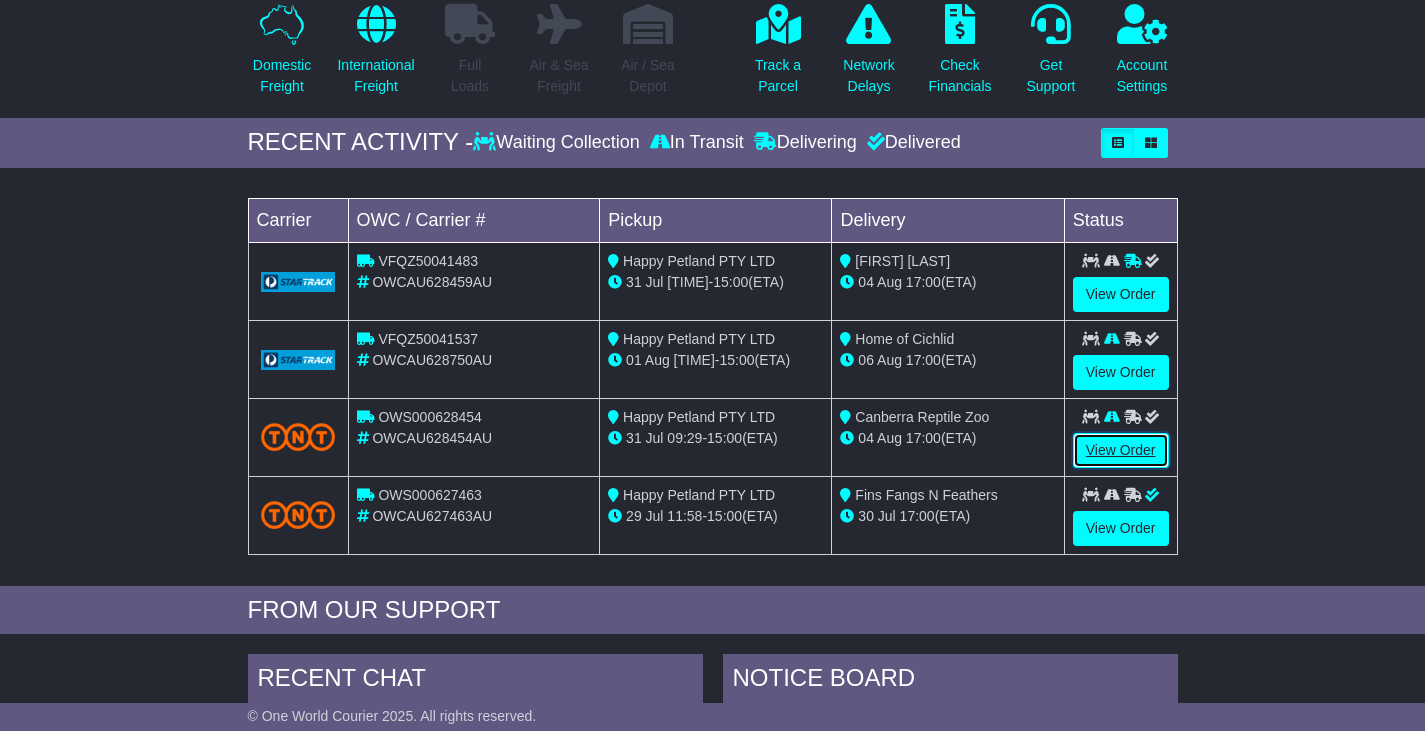 click on "View Order" at bounding box center [1121, 450] 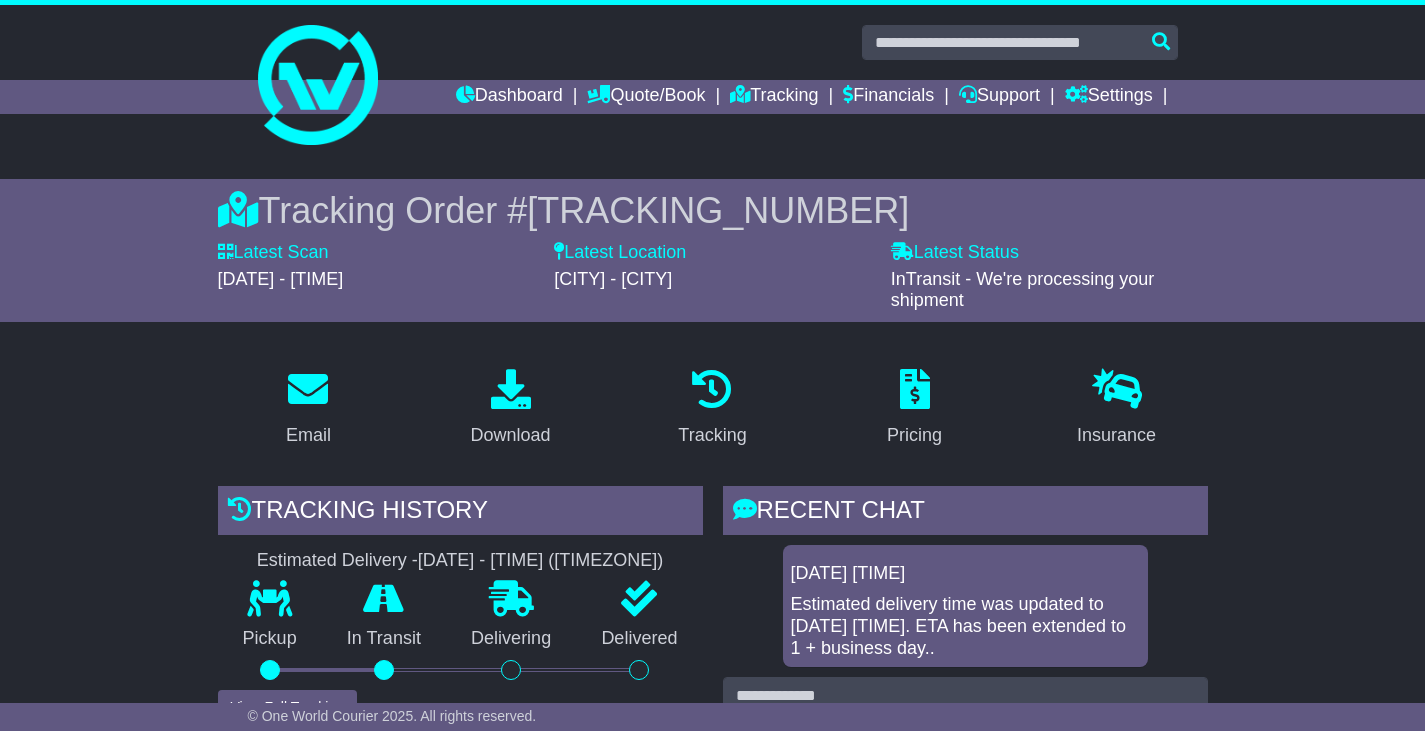 scroll, scrollTop: 0, scrollLeft: 0, axis: both 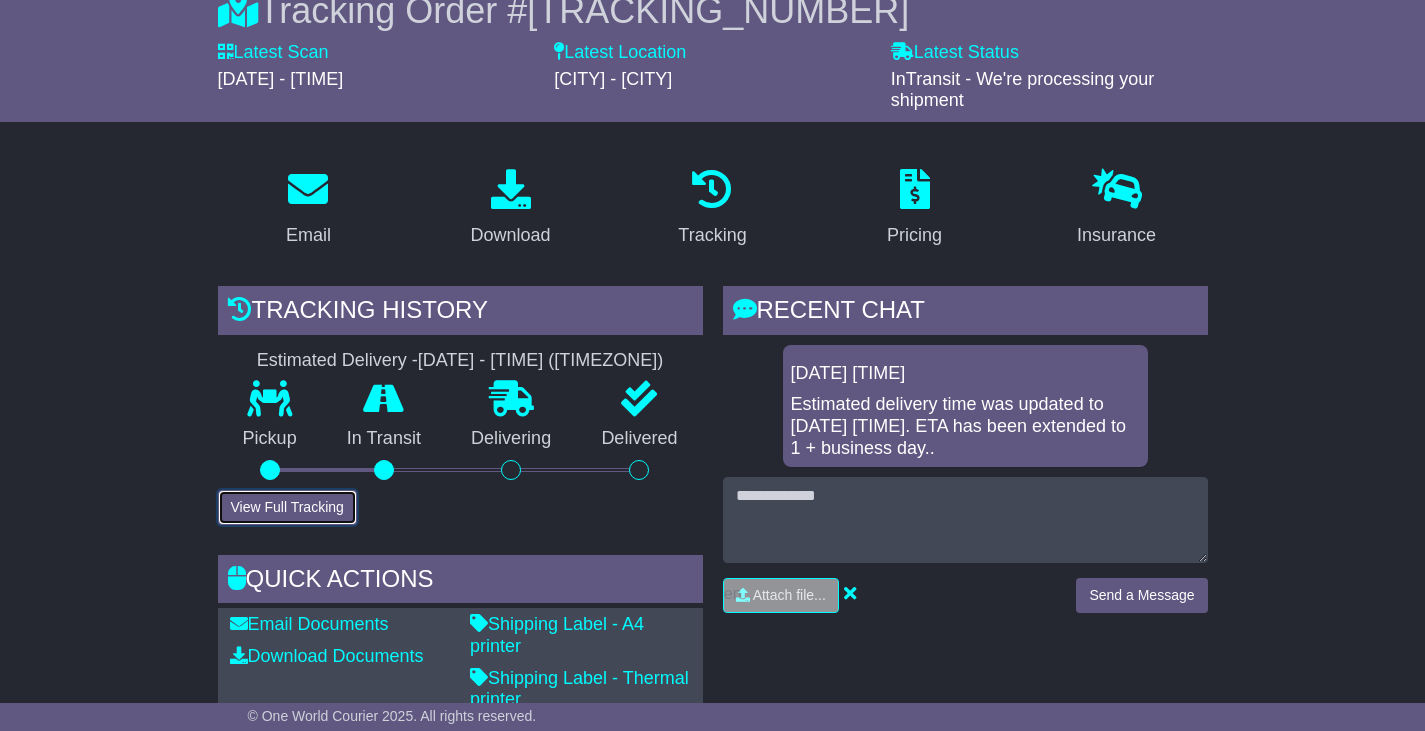 click on "View Full Tracking" at bounding box center (287, 507) 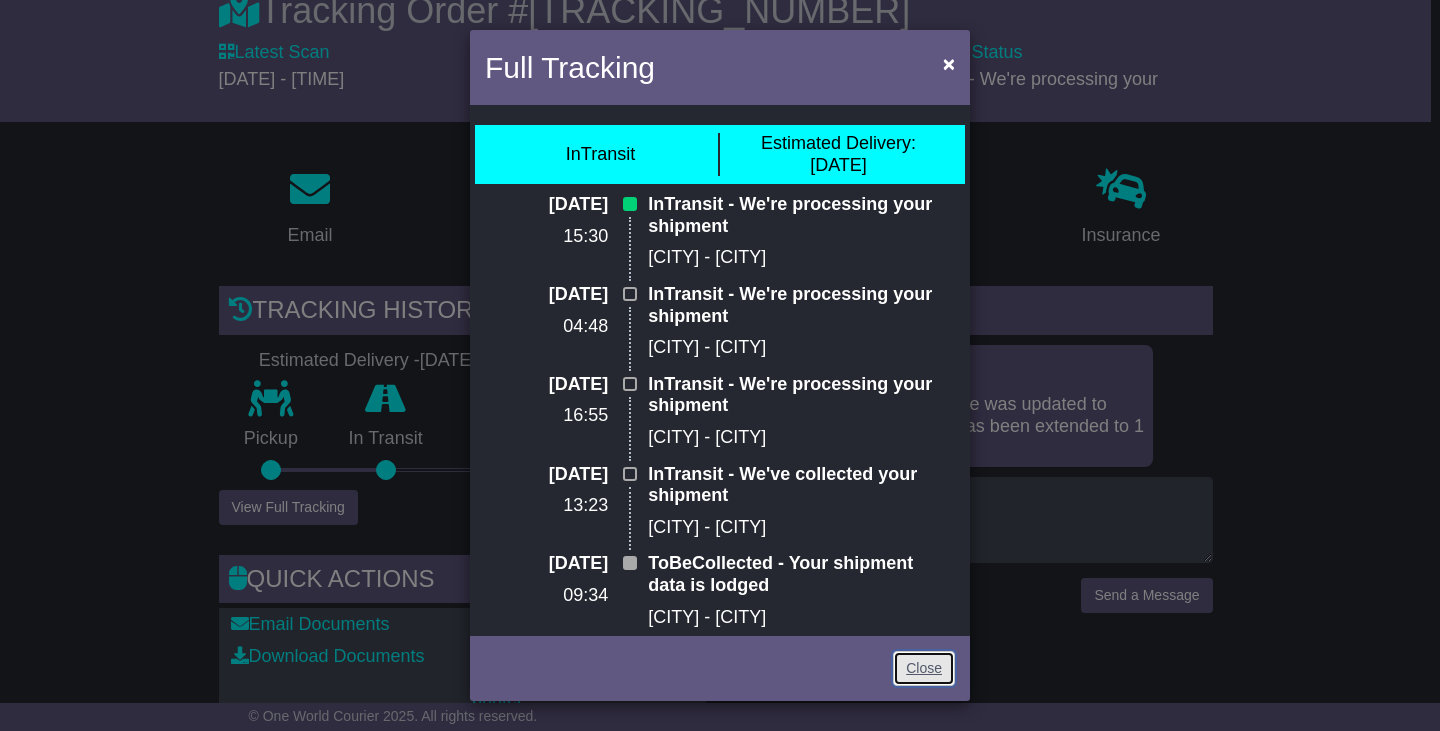 click on "Close" at bounding box center (924, 668) 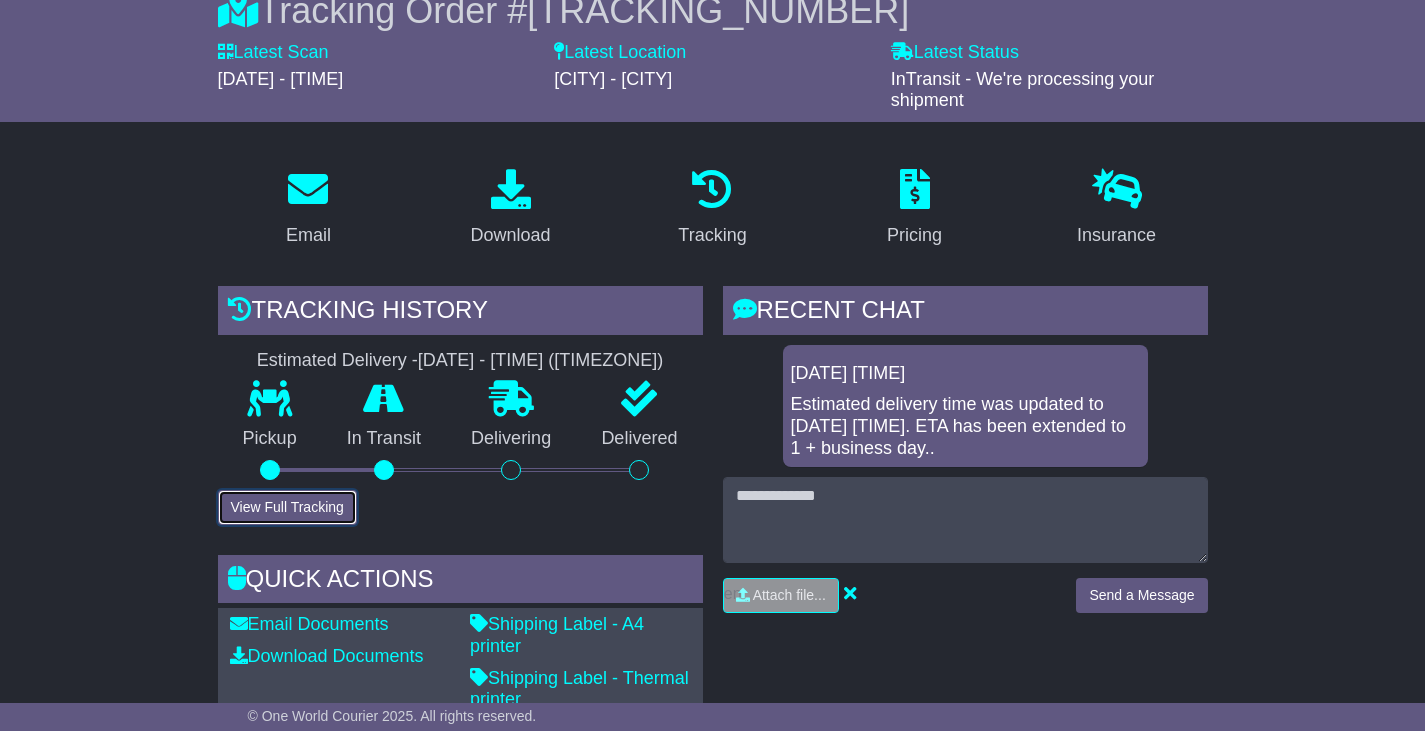scroll, scrollTop: 0, scrollLeft: 0, axis: both 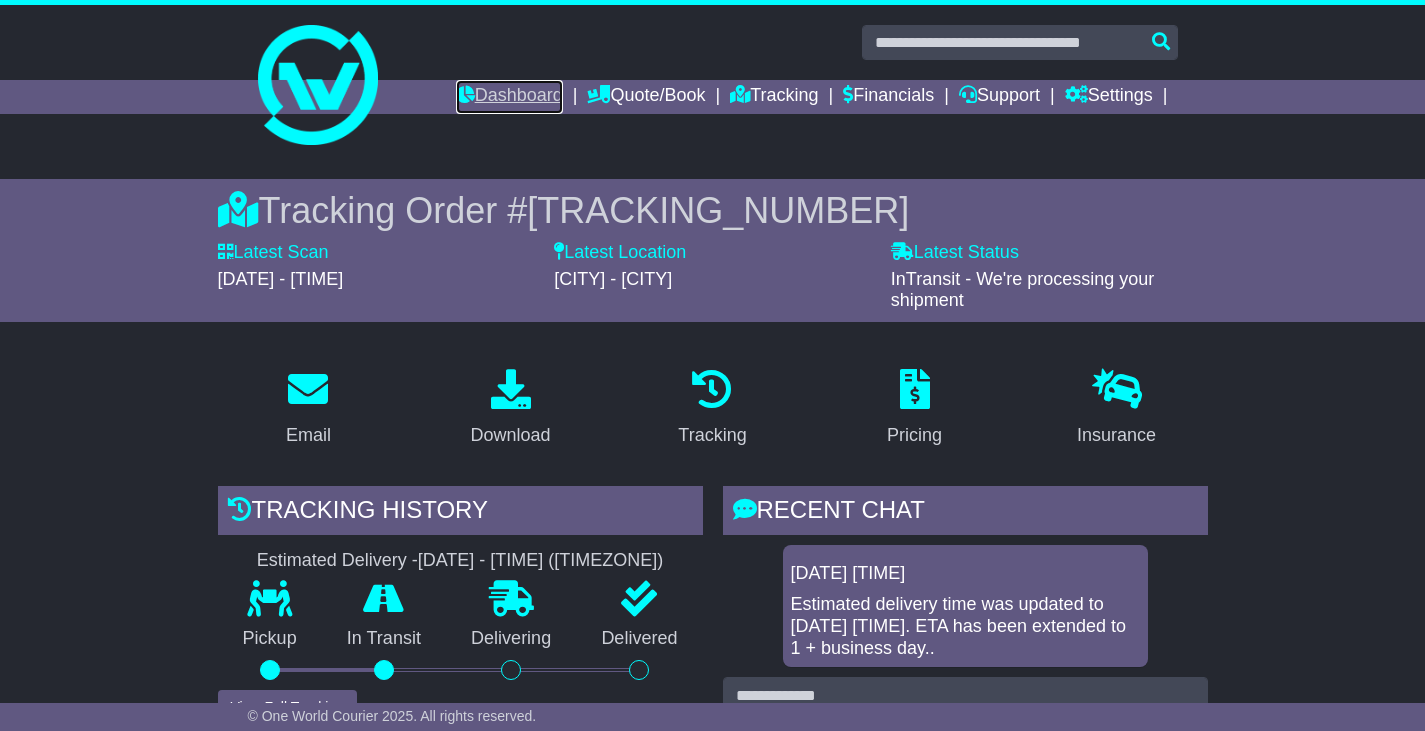 click on "Dashboard" at bounding box center (509, 97) 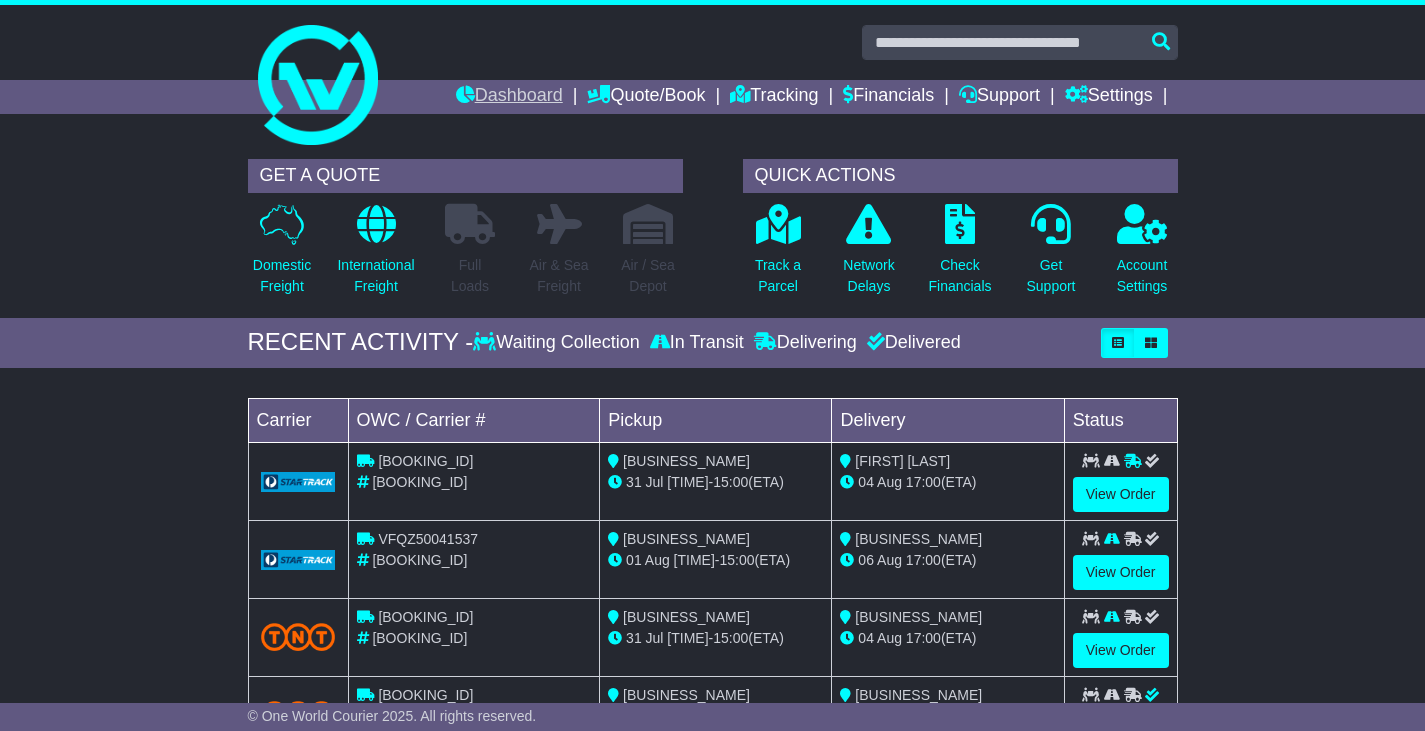 scroll, scrollTop: 0, scrollLeft: 0, axis: both 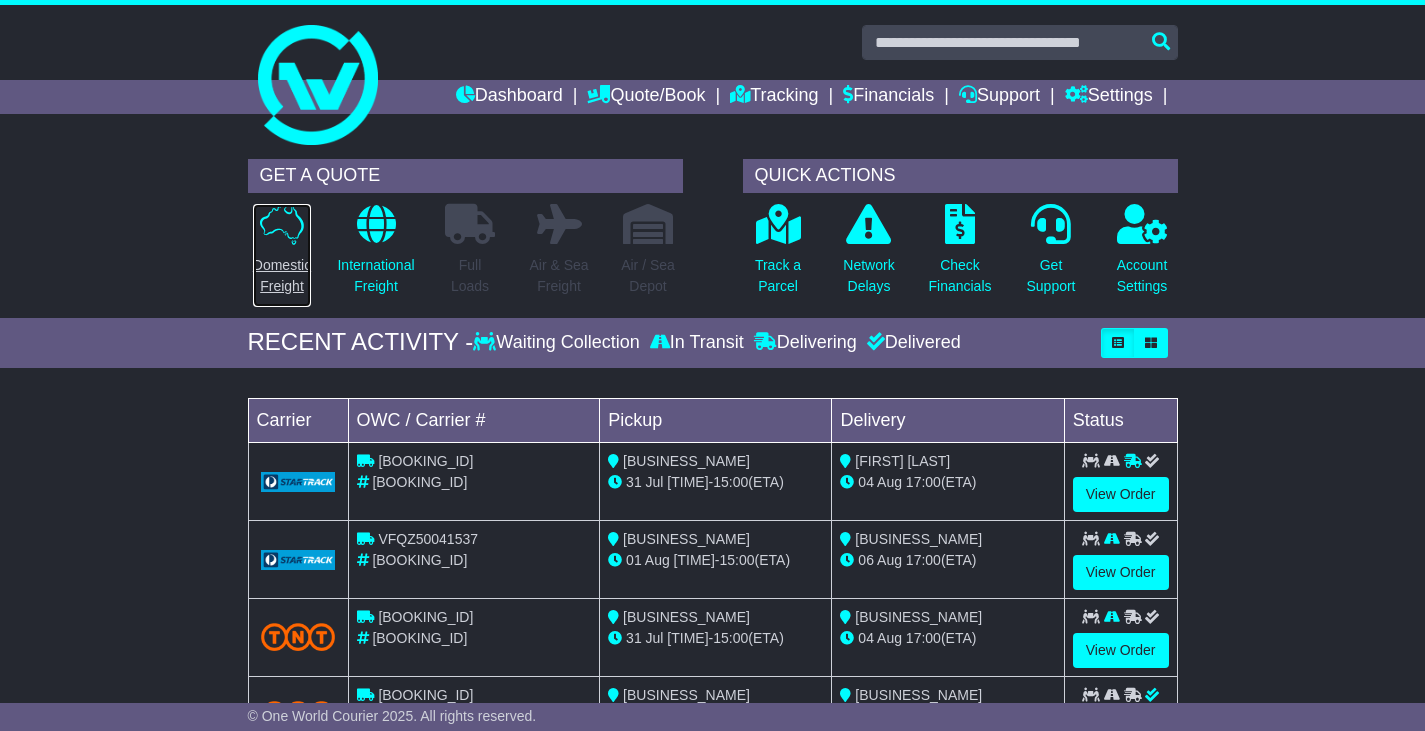 click on "Domestic Freight" at bounding box center [282, 255] 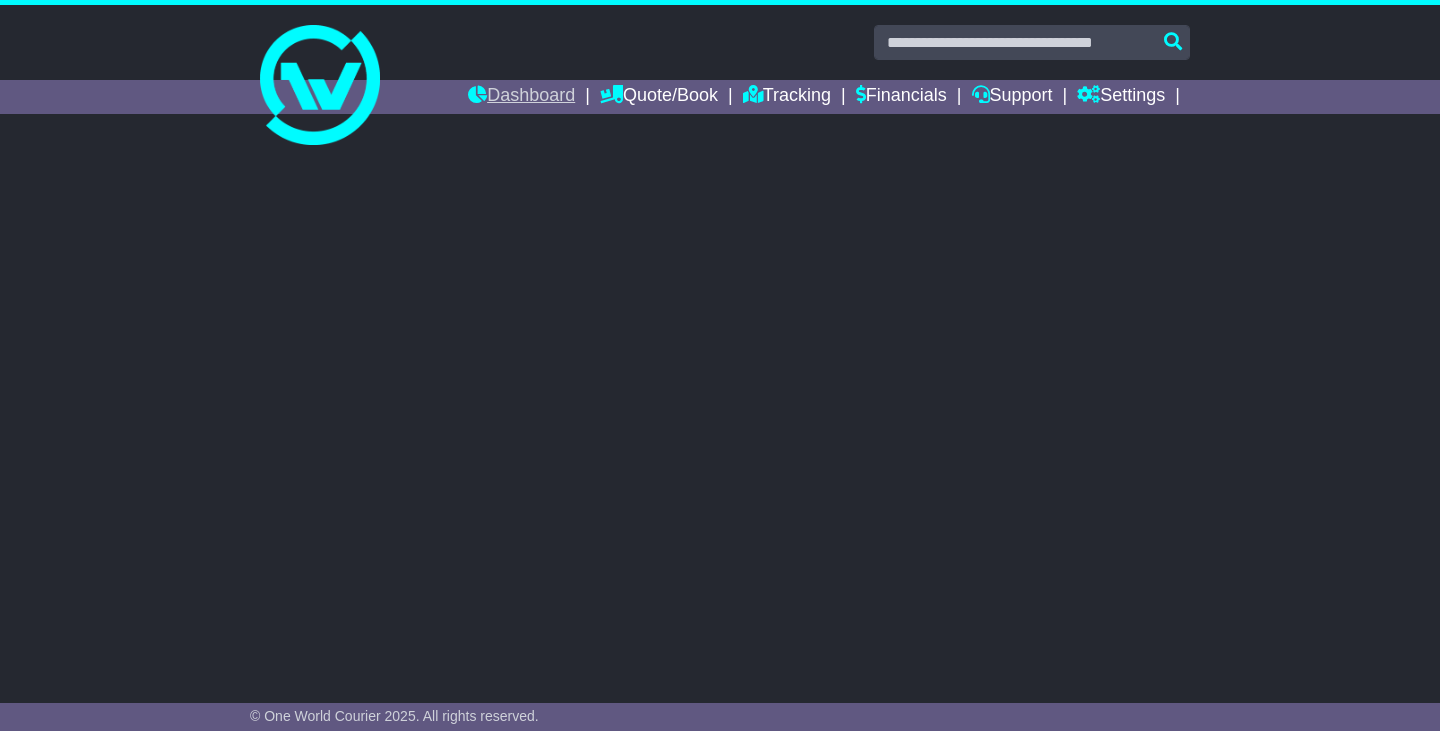 scroll, scrollTop: 0, scrollLeft: 0, axis: both 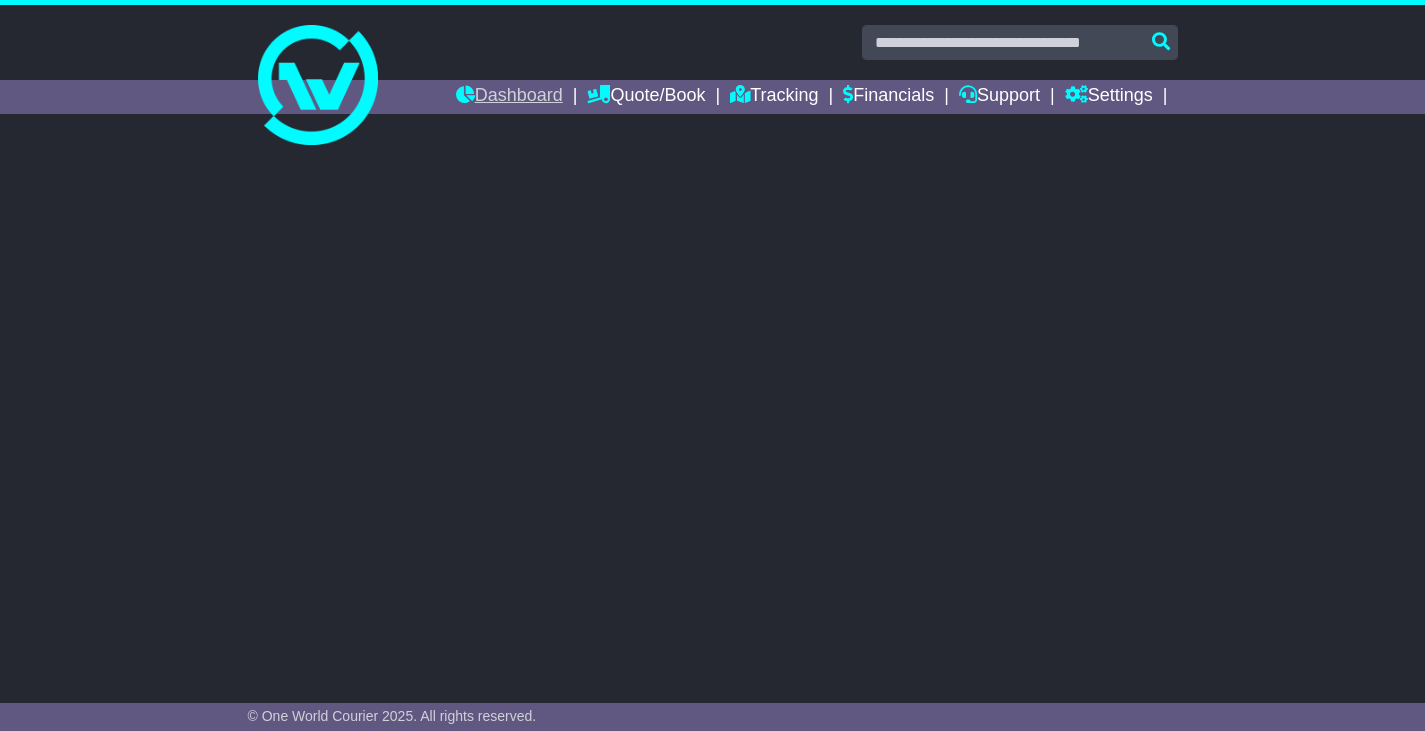 select 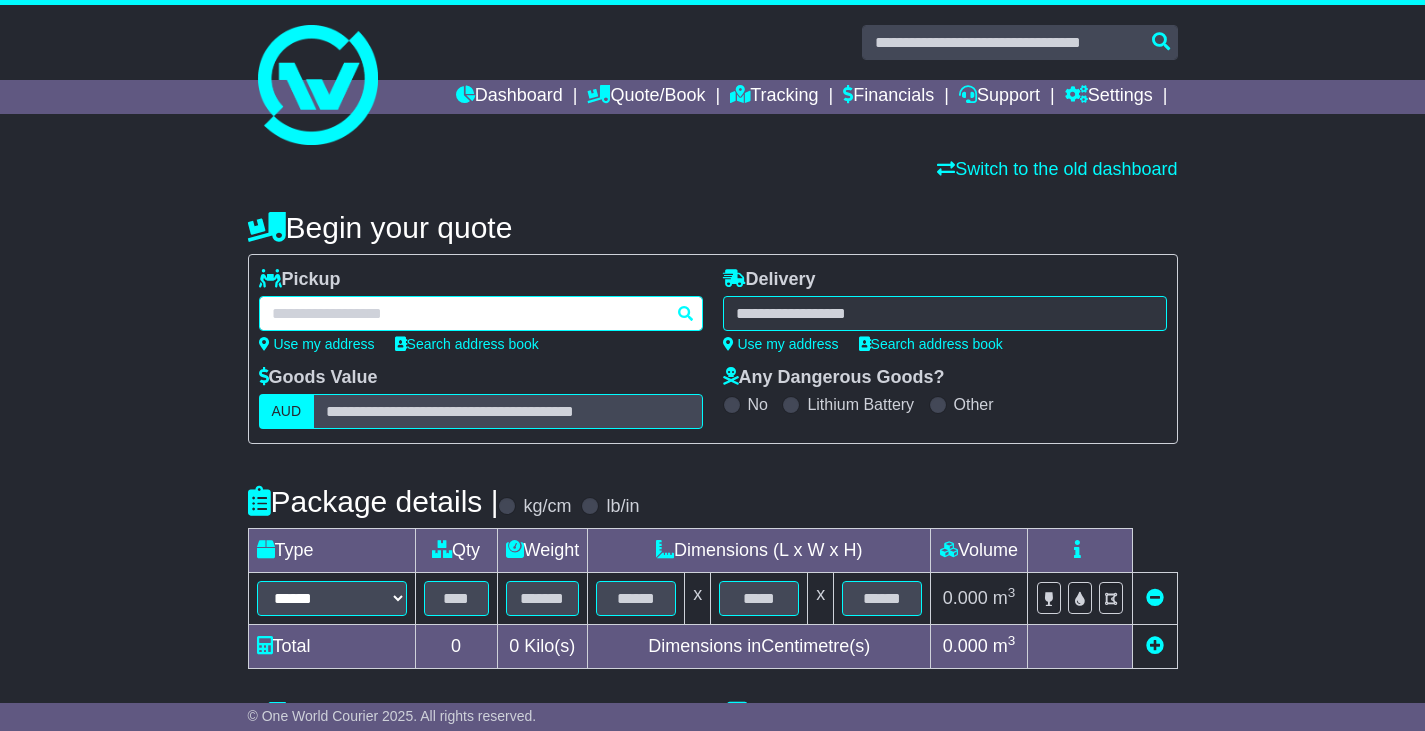 click at bounding box center (481, 313) 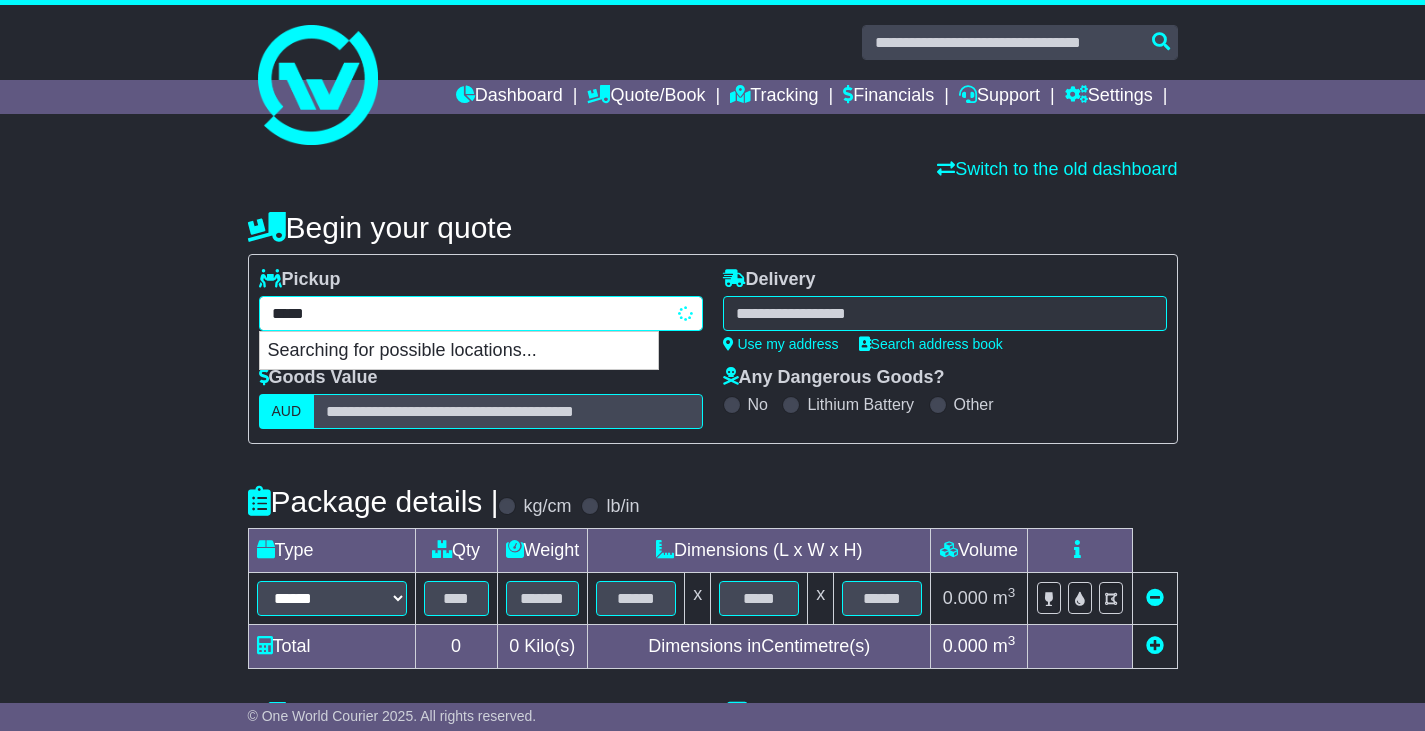 type on "******" 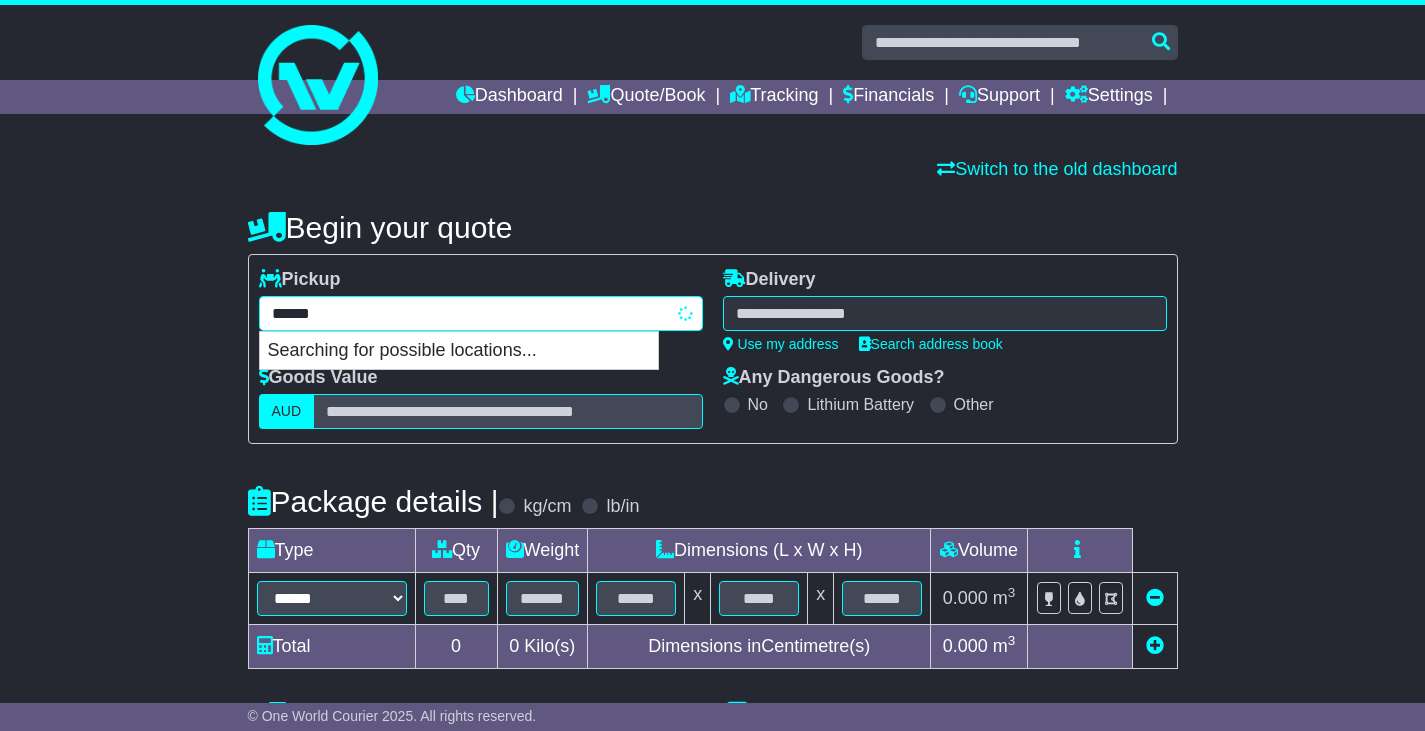 type on "********" 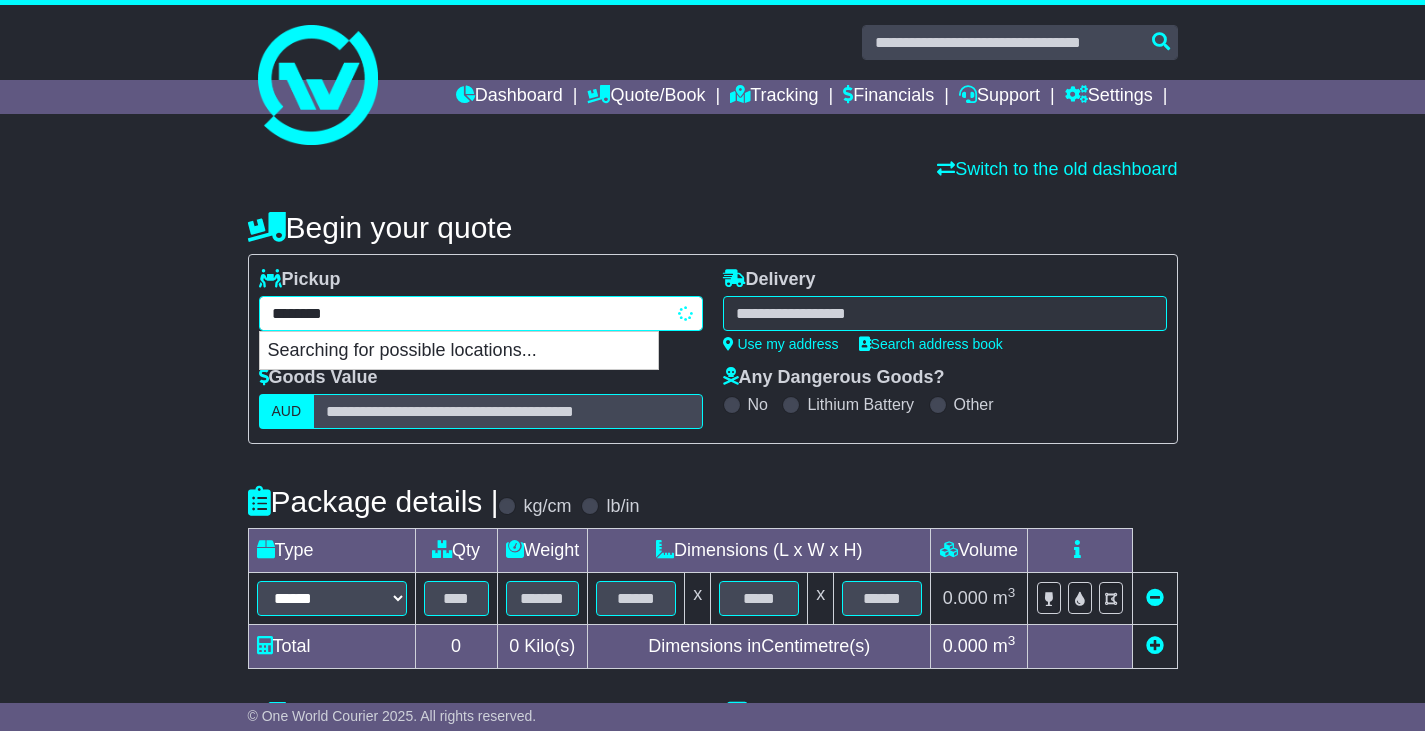 type on "*********" 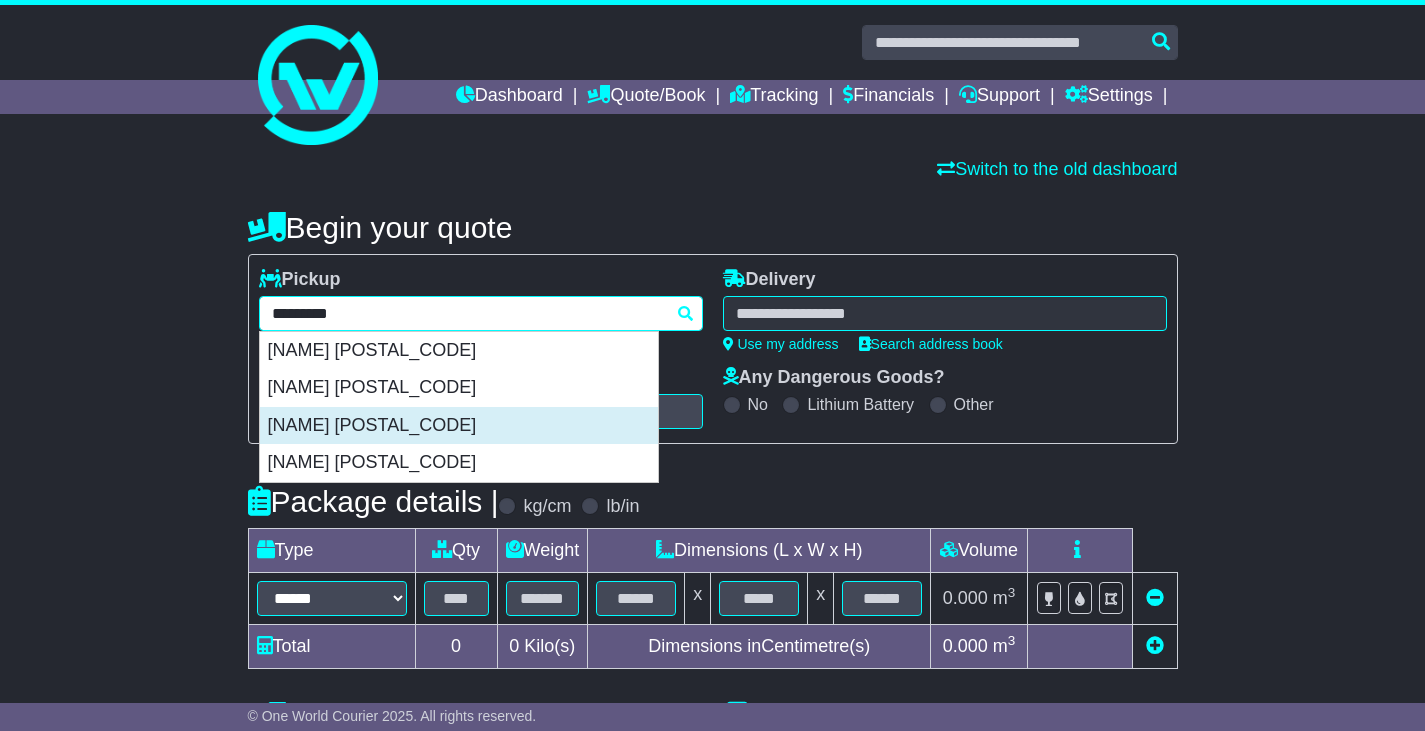 click on "[NAME] [POSTAL_CODE]" at bounding box center [459, 426] 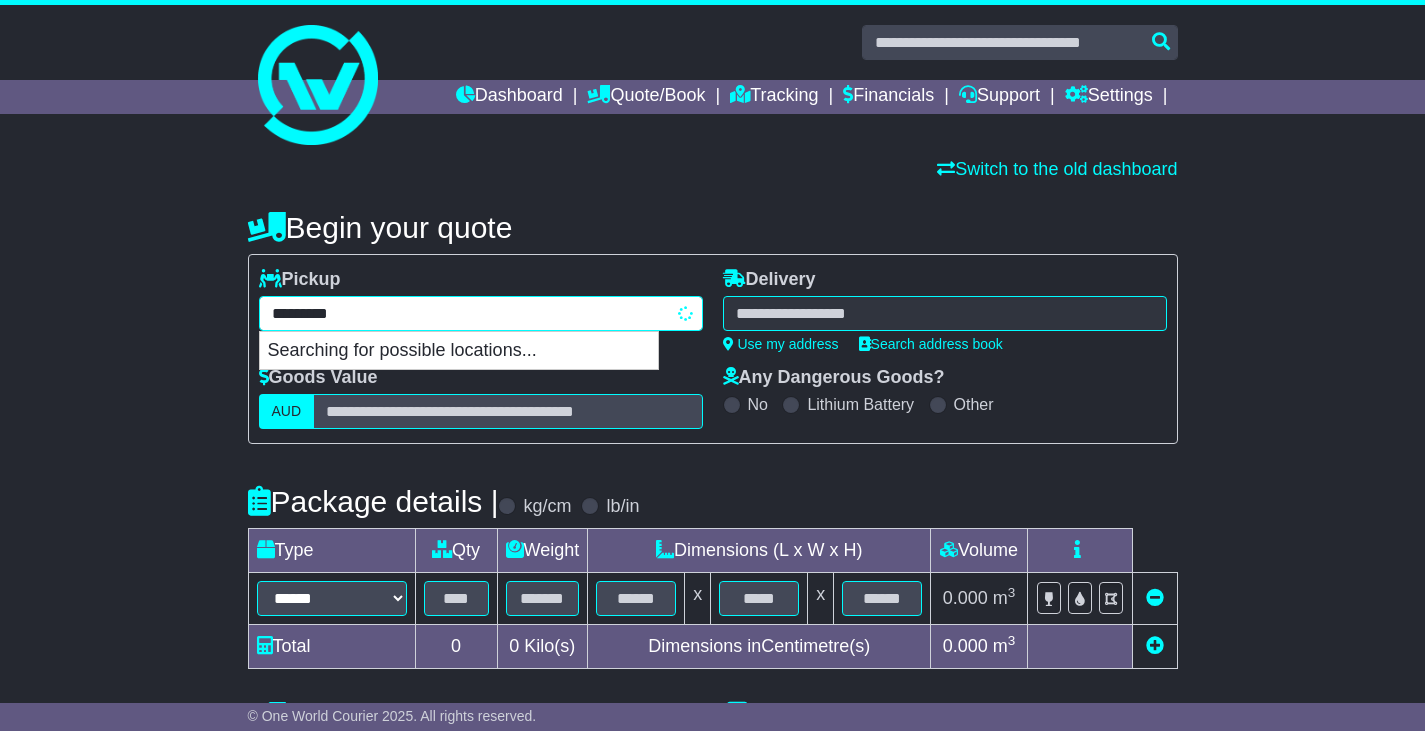 click on "**********" at bounding box center (481, 313) 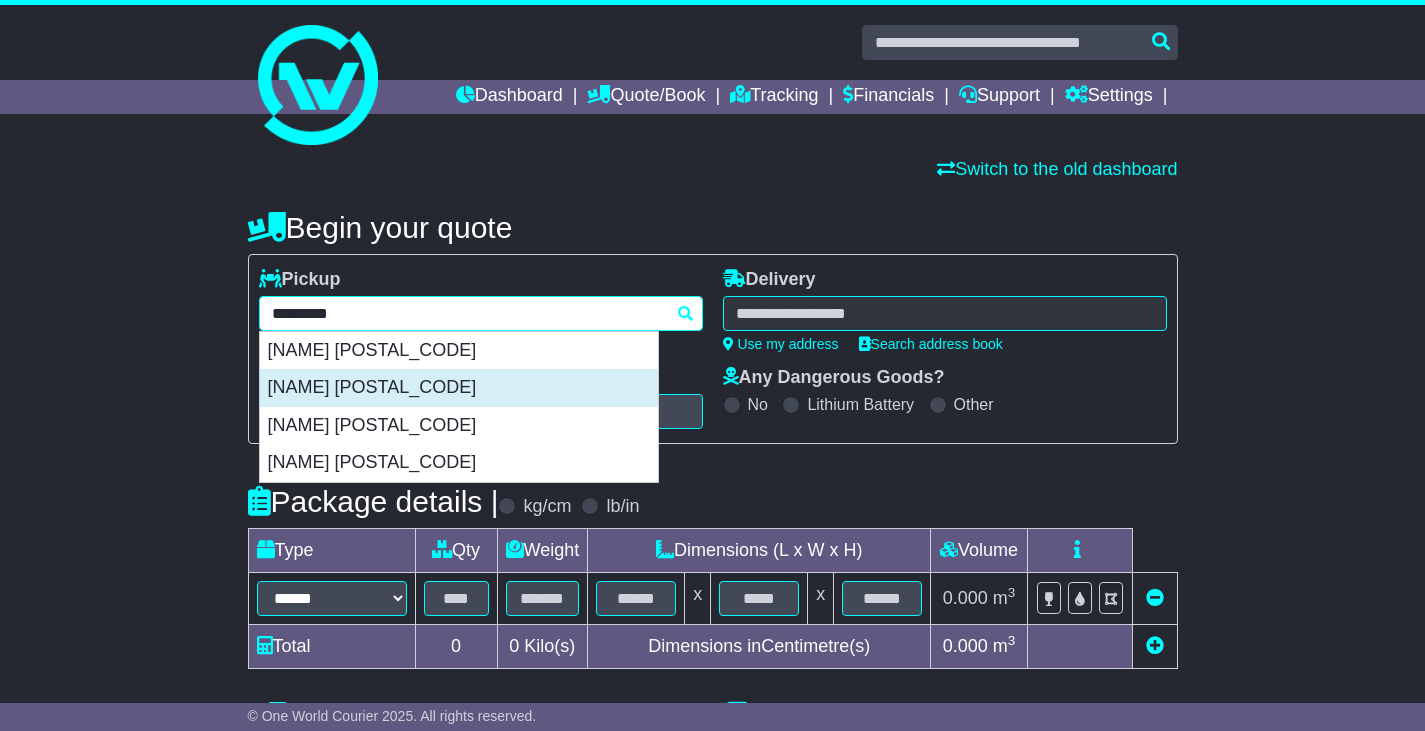 click on "[NAME] [POSTAL_CODE]" at bounding box center (459, 388) 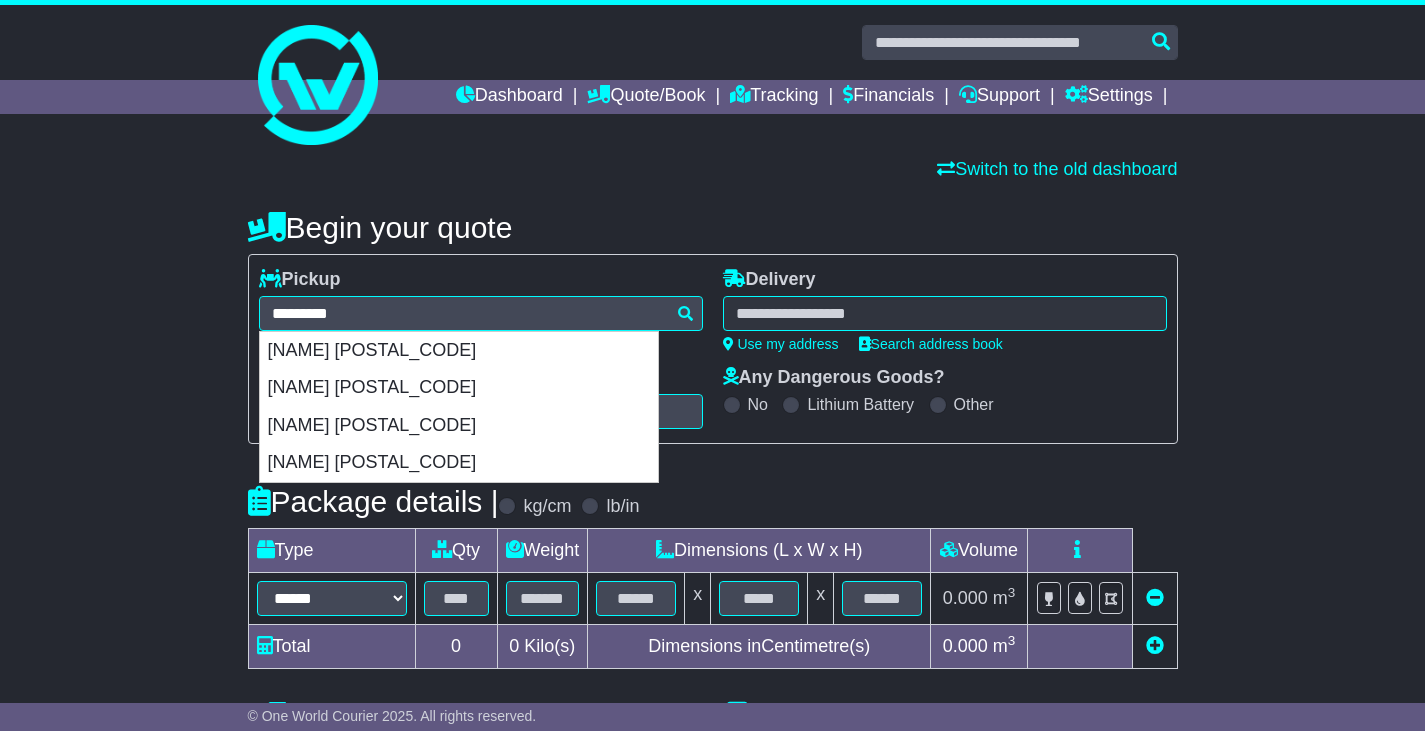 type on "**********" 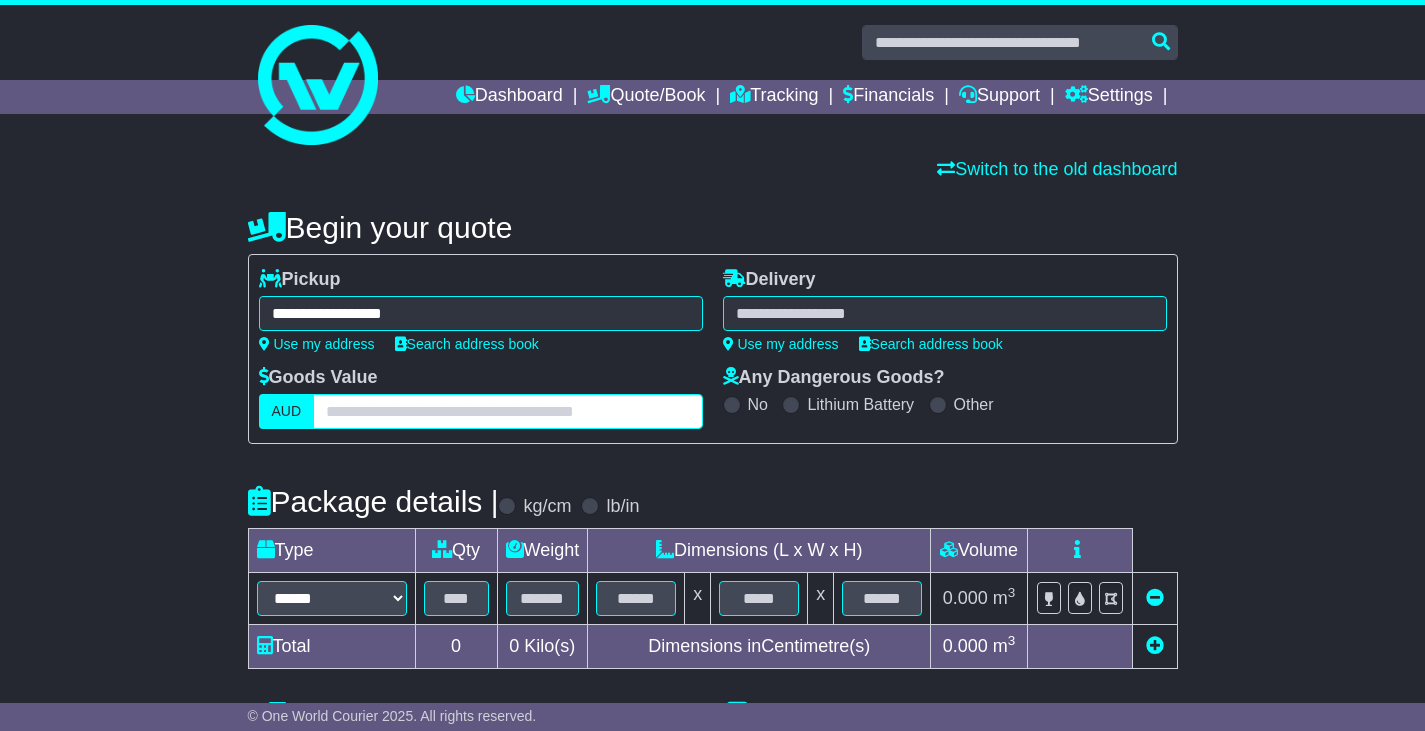 click at bounding box center (507, 411) 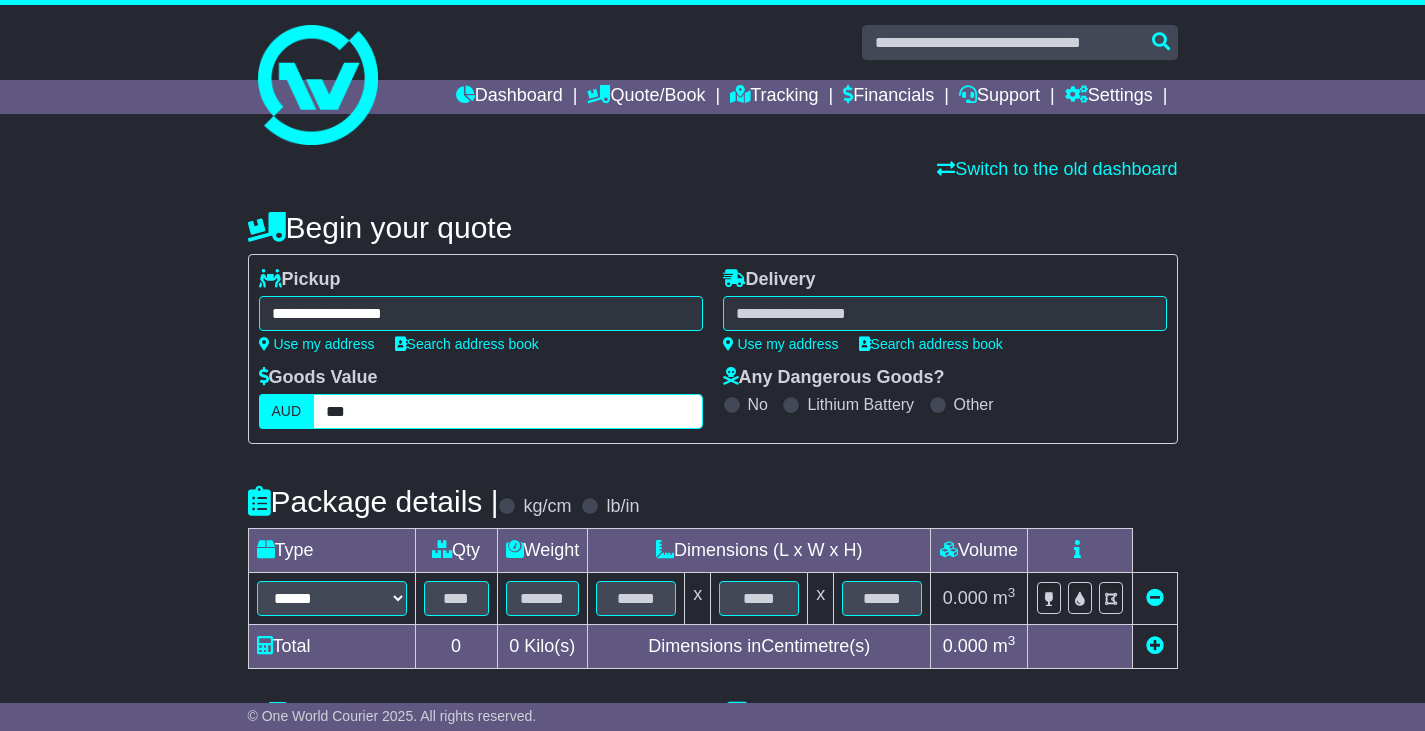 type on "***" 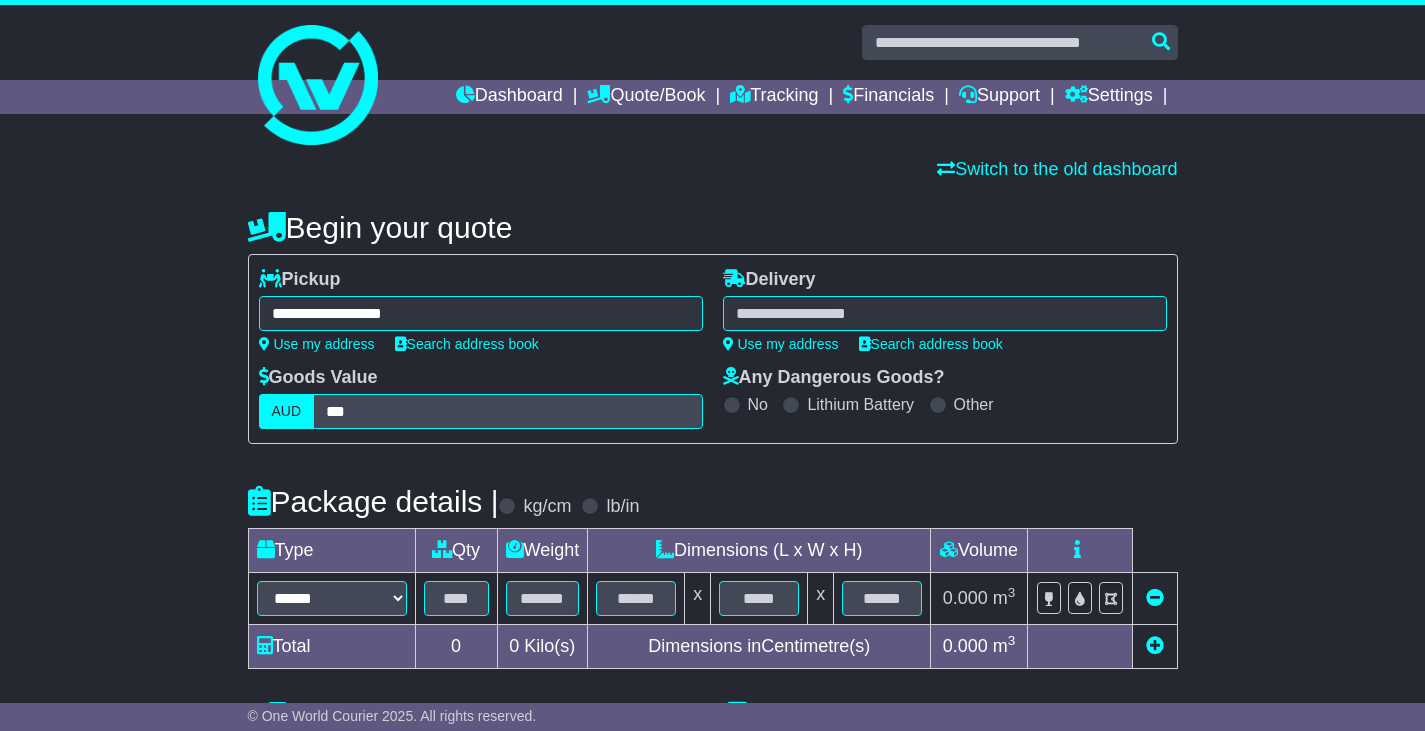 click at bounding box center (945, 313) 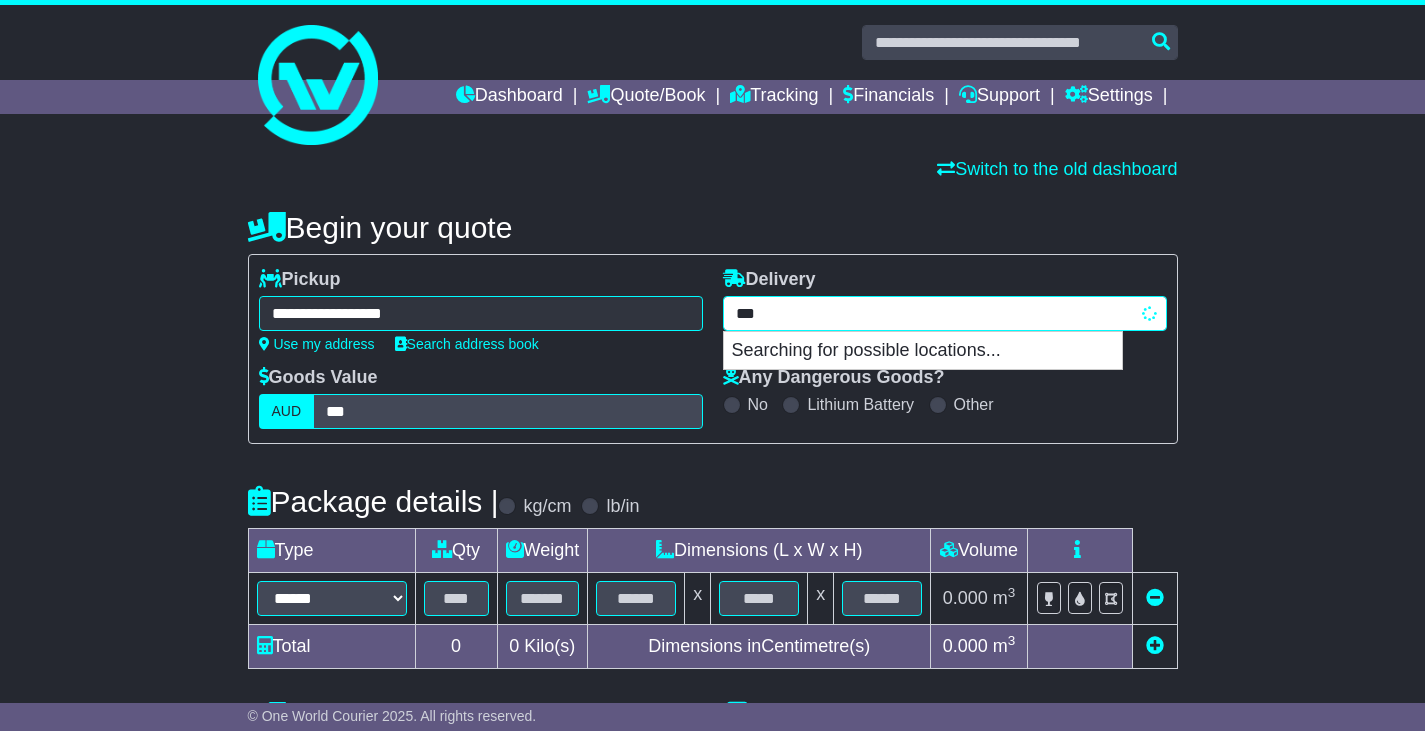 type on "****" 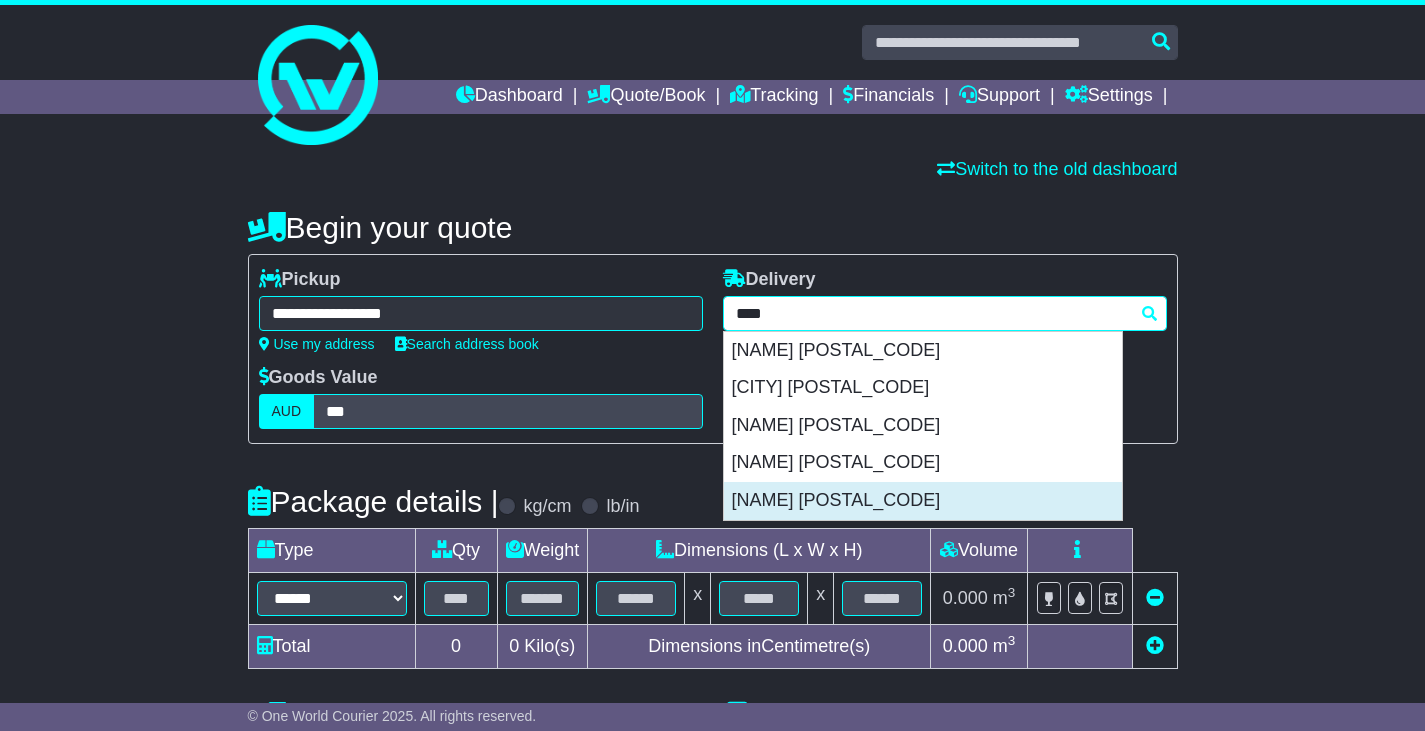 click on "[NAME] [POSTAL_CODE]" at bounding box center (923, 501) 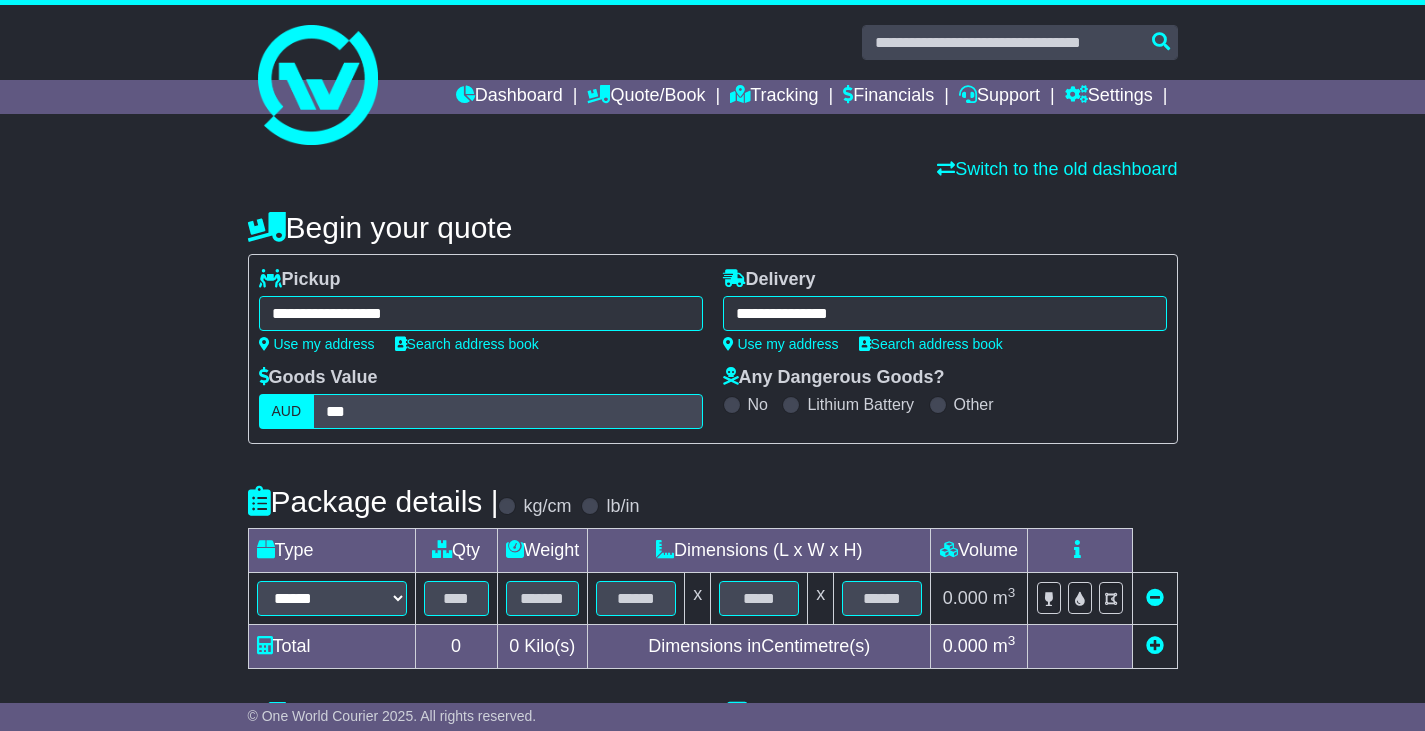 type on "**********" 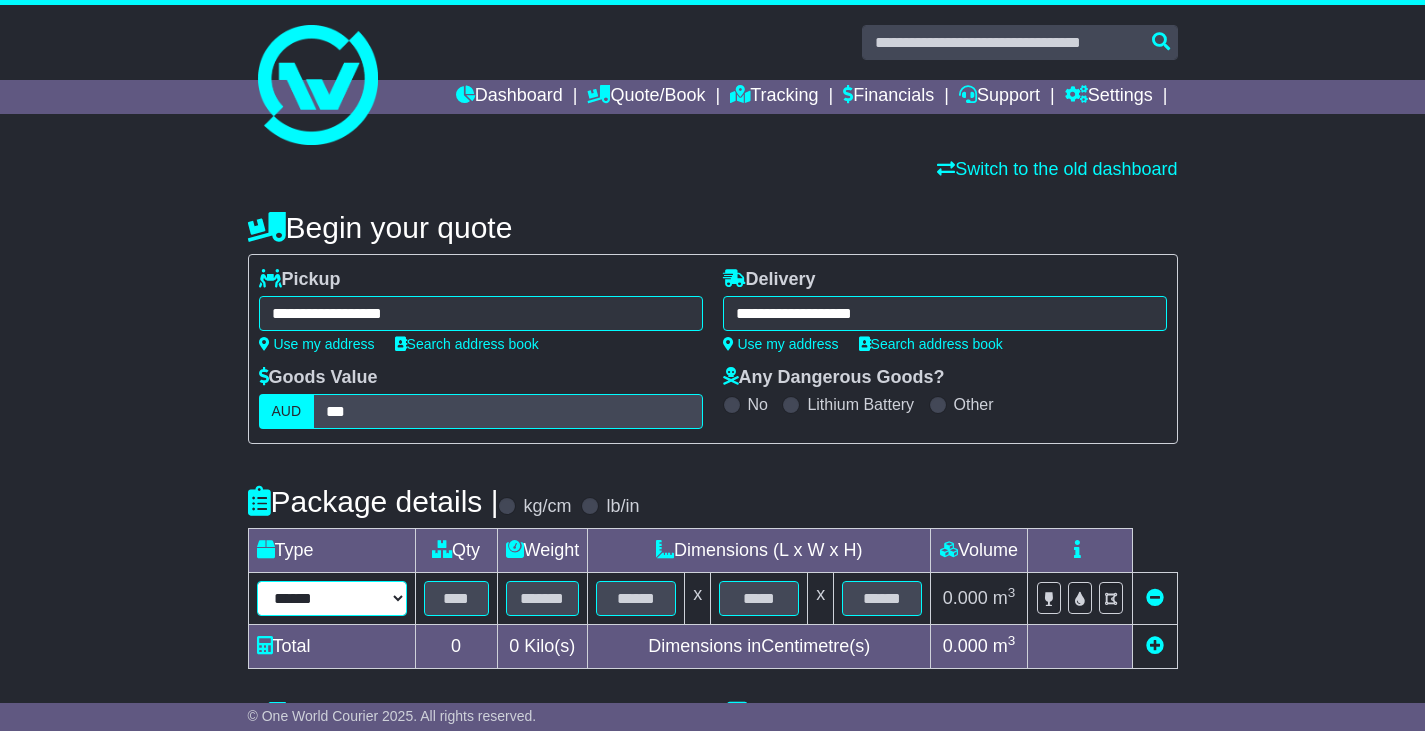 click on "****** ****** *** ******** ***** **** **** ****** *** *******" at bounding box center [332, 598] 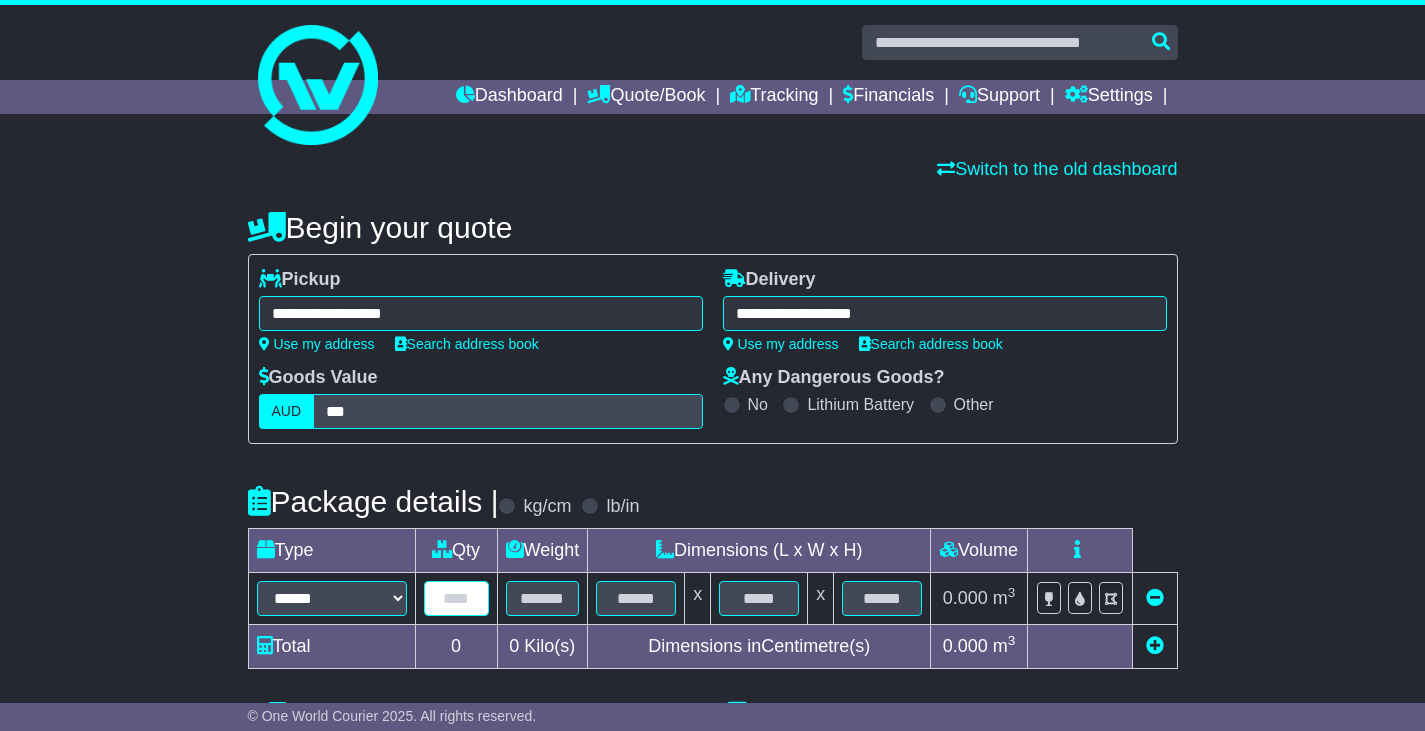 click at bounding box center [456, 598] 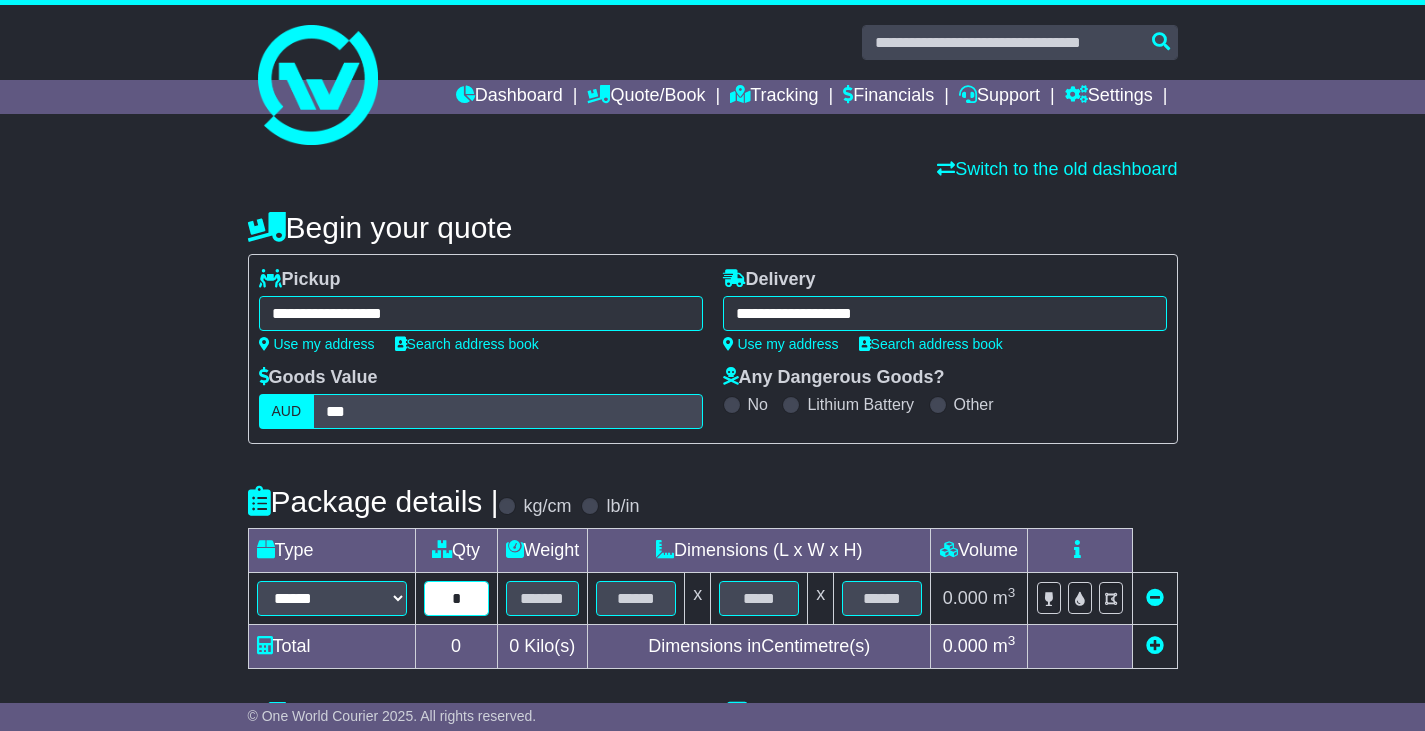 type on "*" 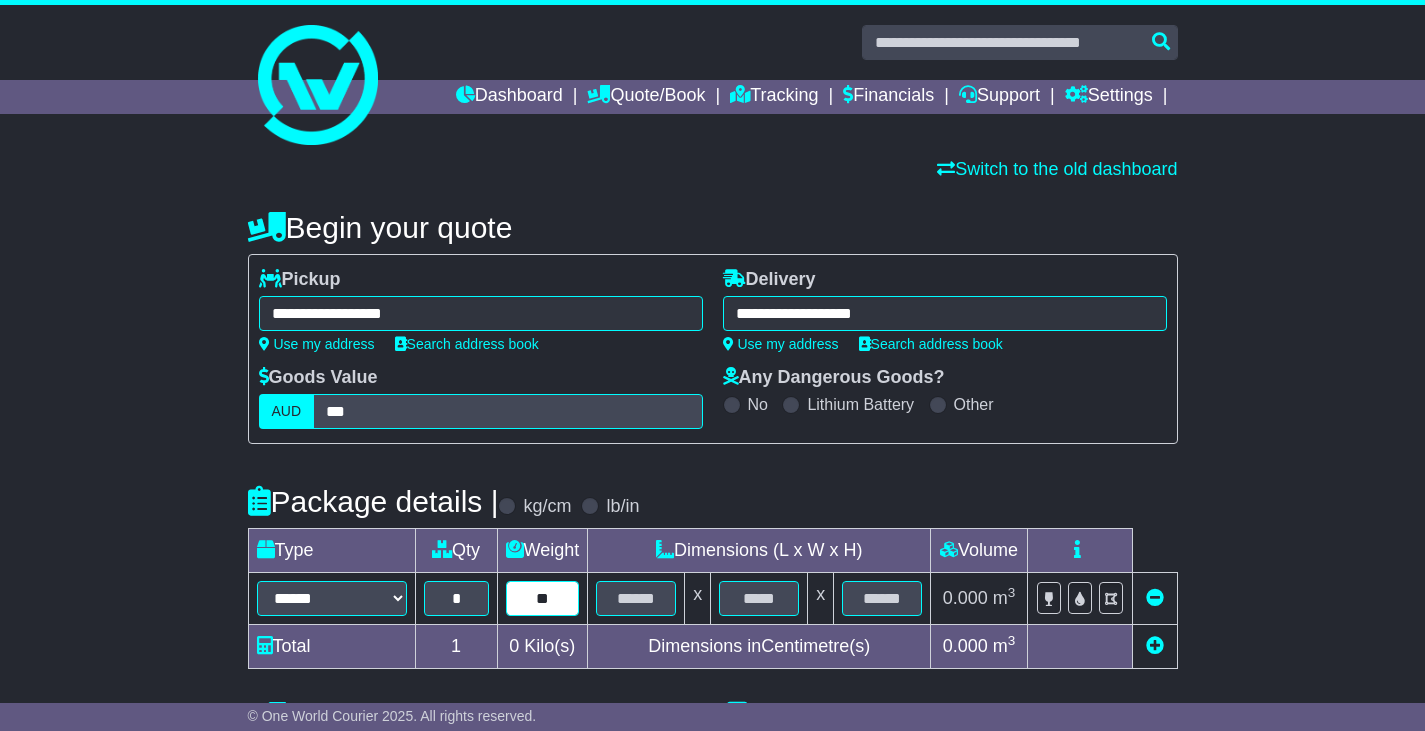 type on "**" 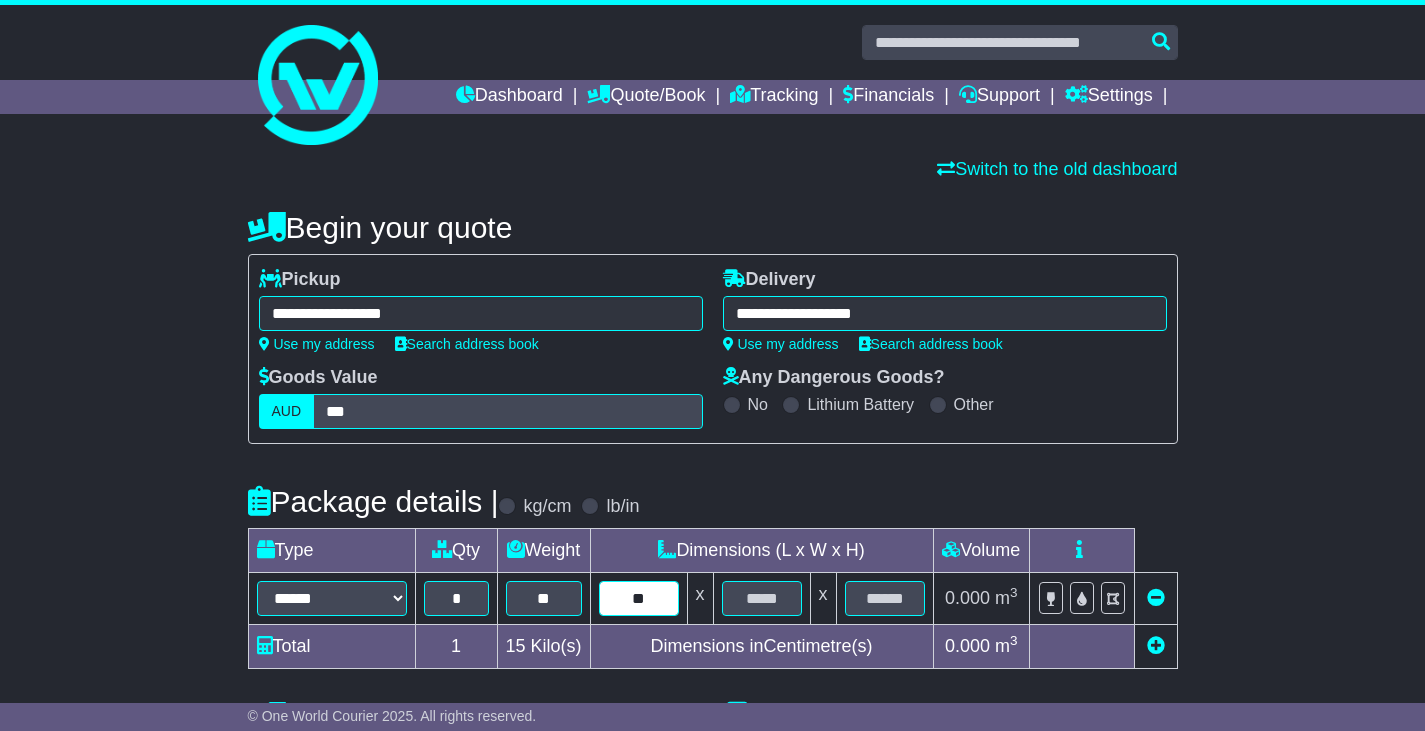 type on "**" 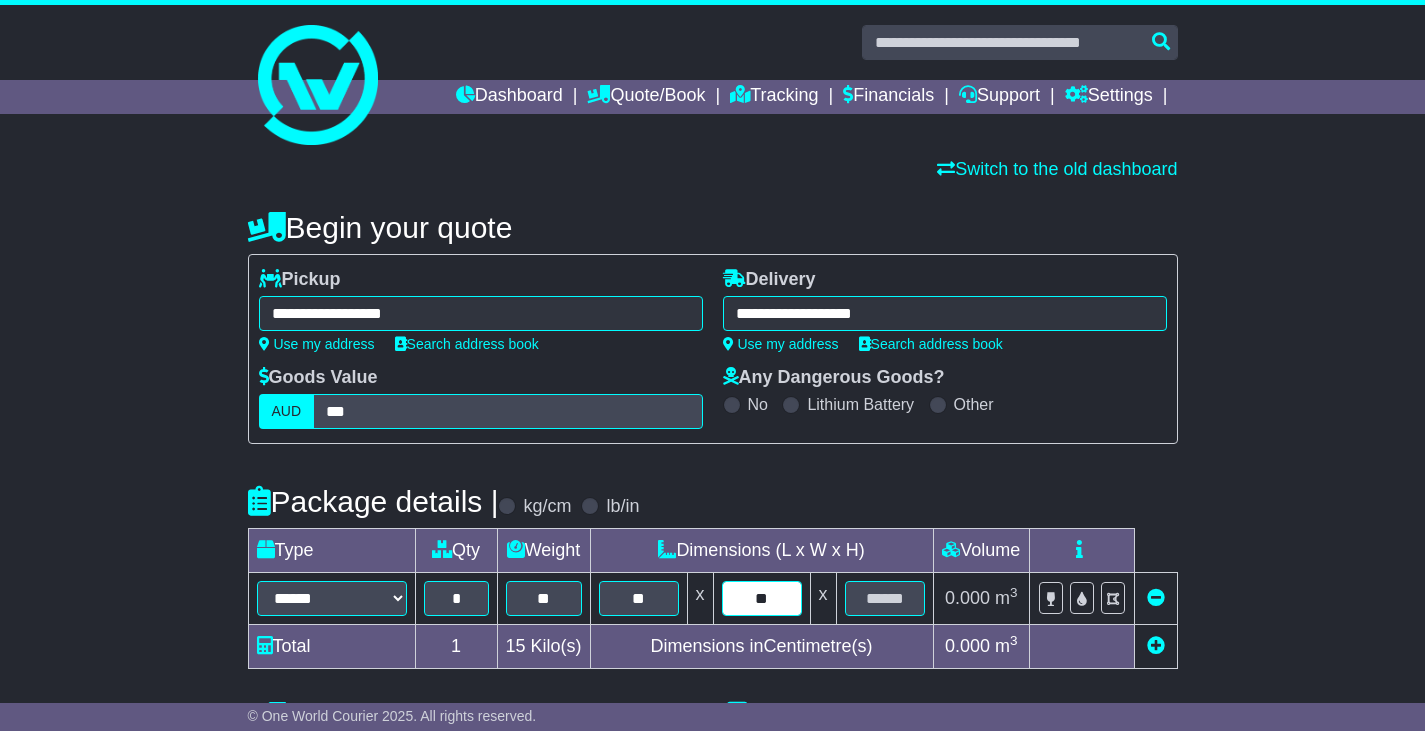 type on "**" 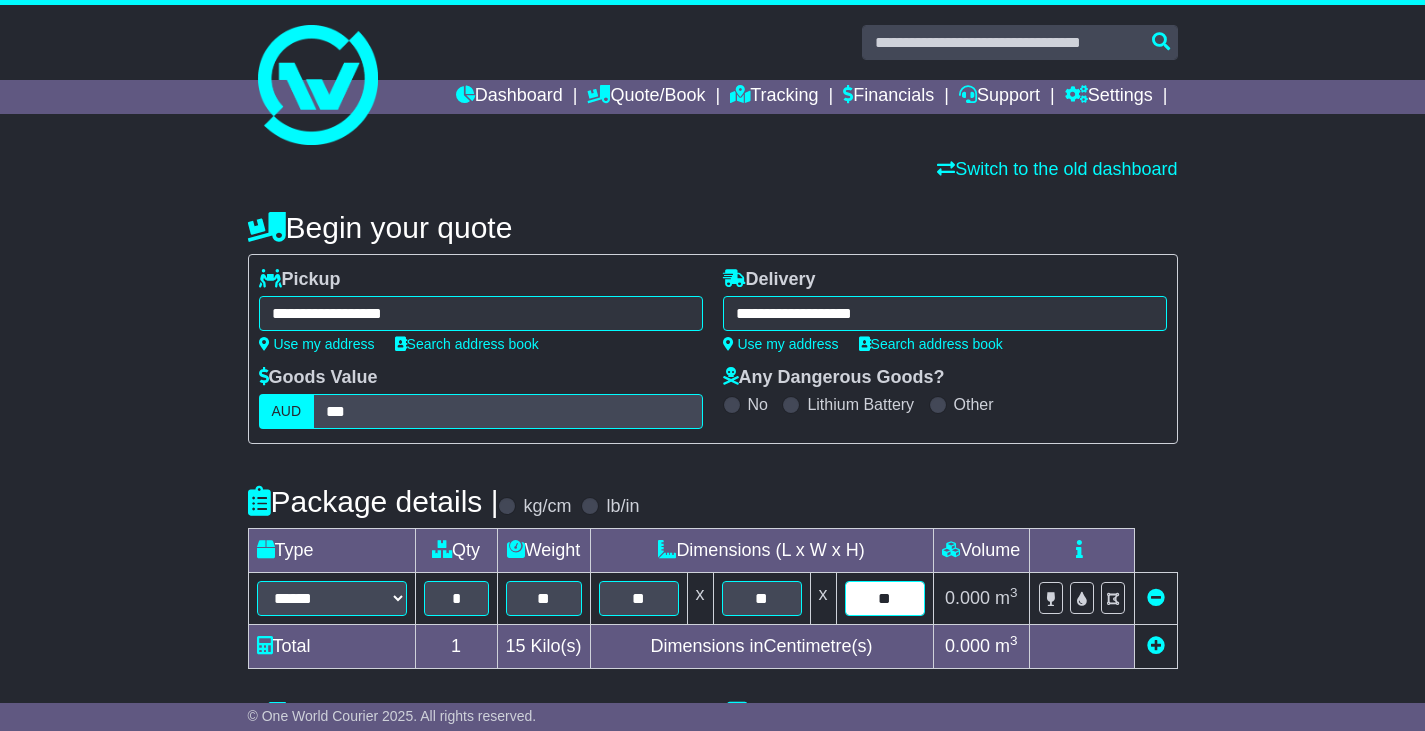 type on "**" 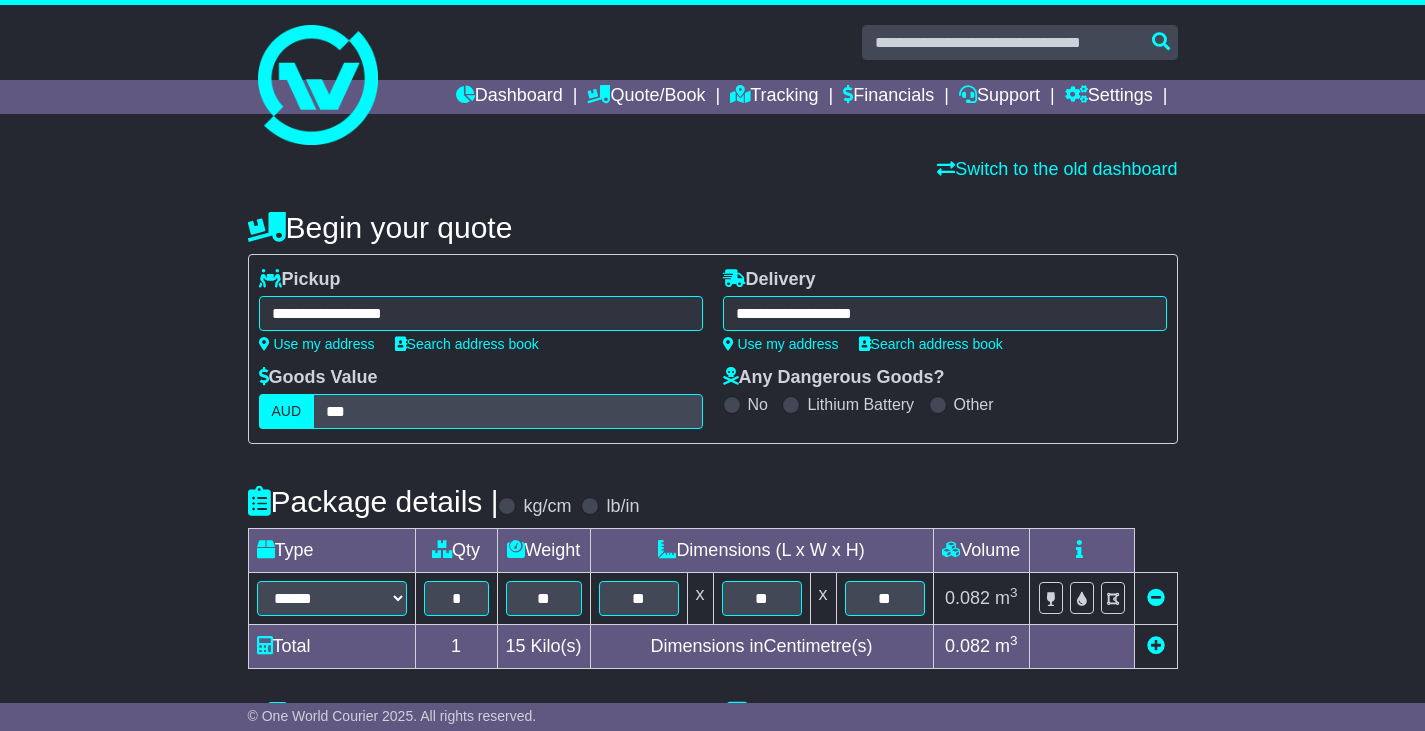 click at bounding box center [1156, 645] 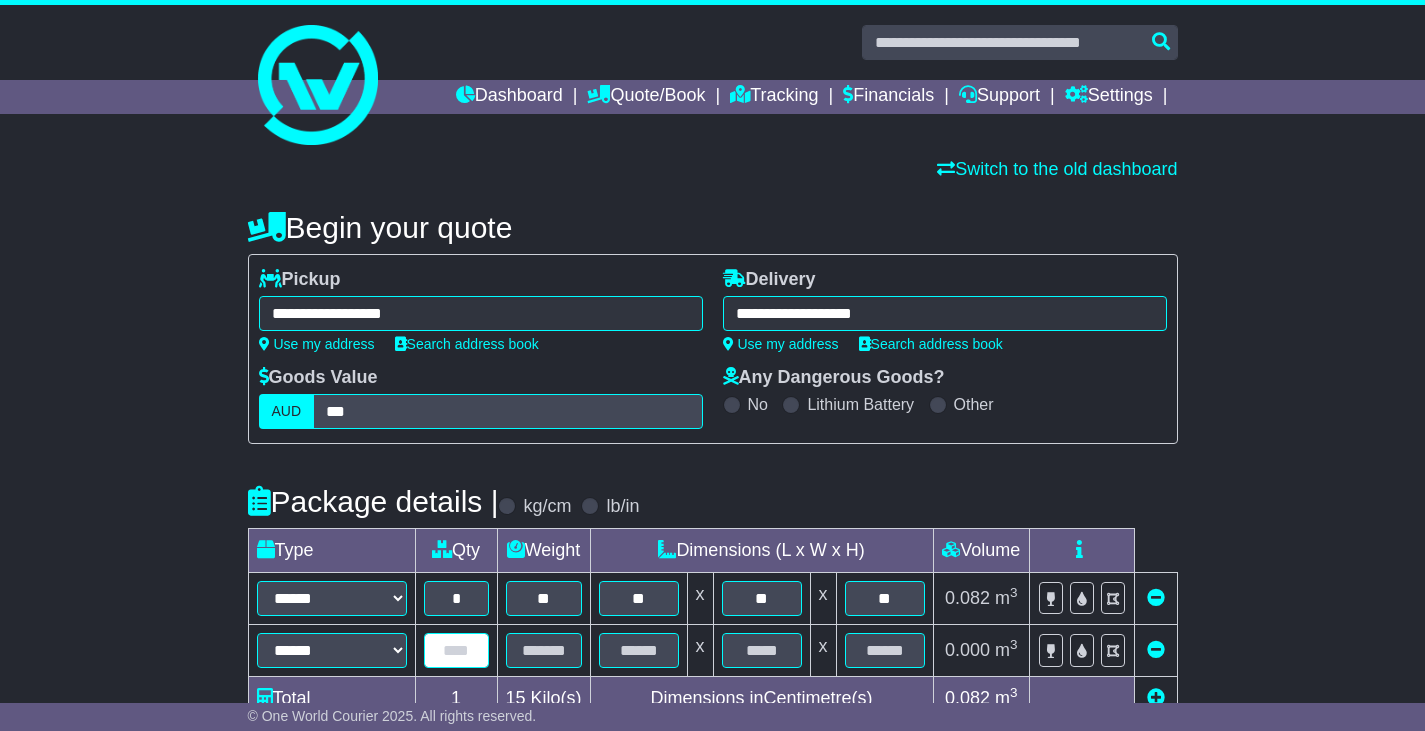 click at bounding box center [456, 650] 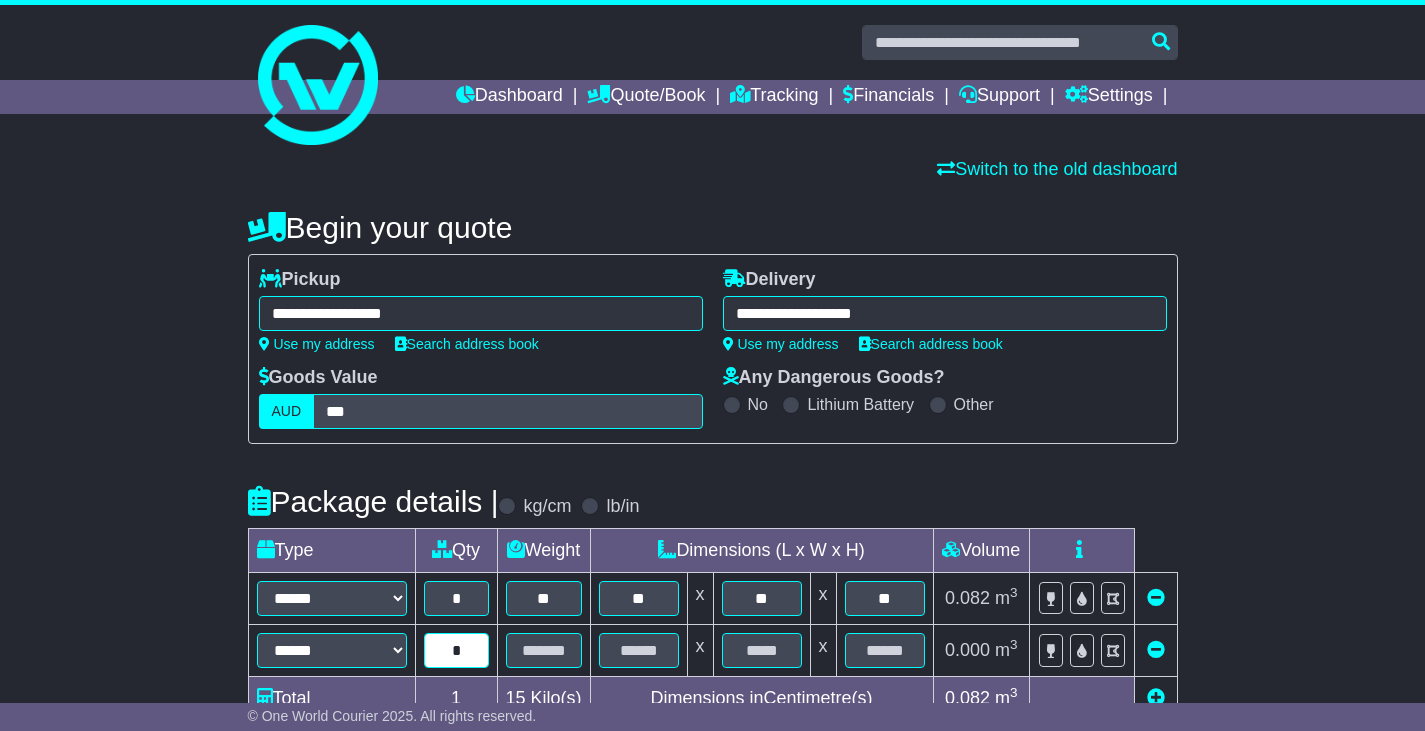 type on "*" 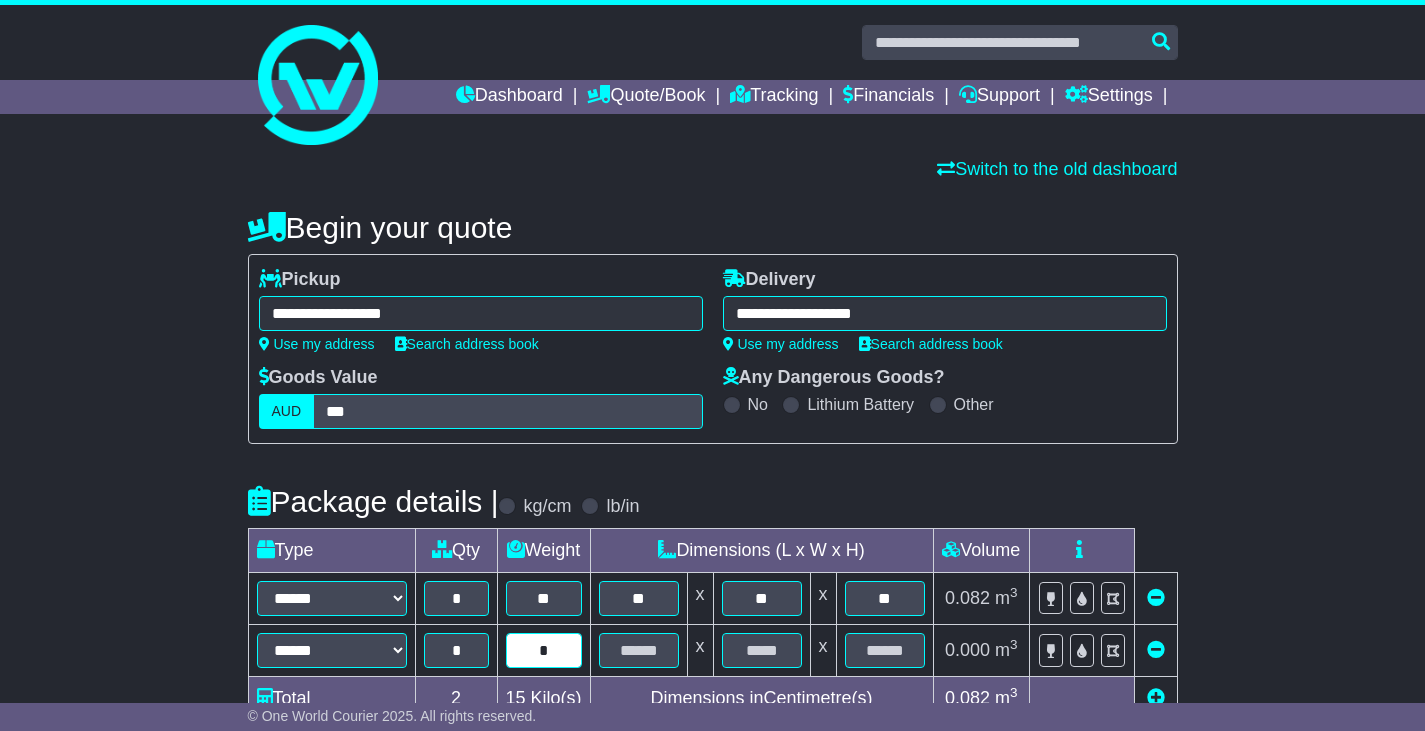 type on "*" 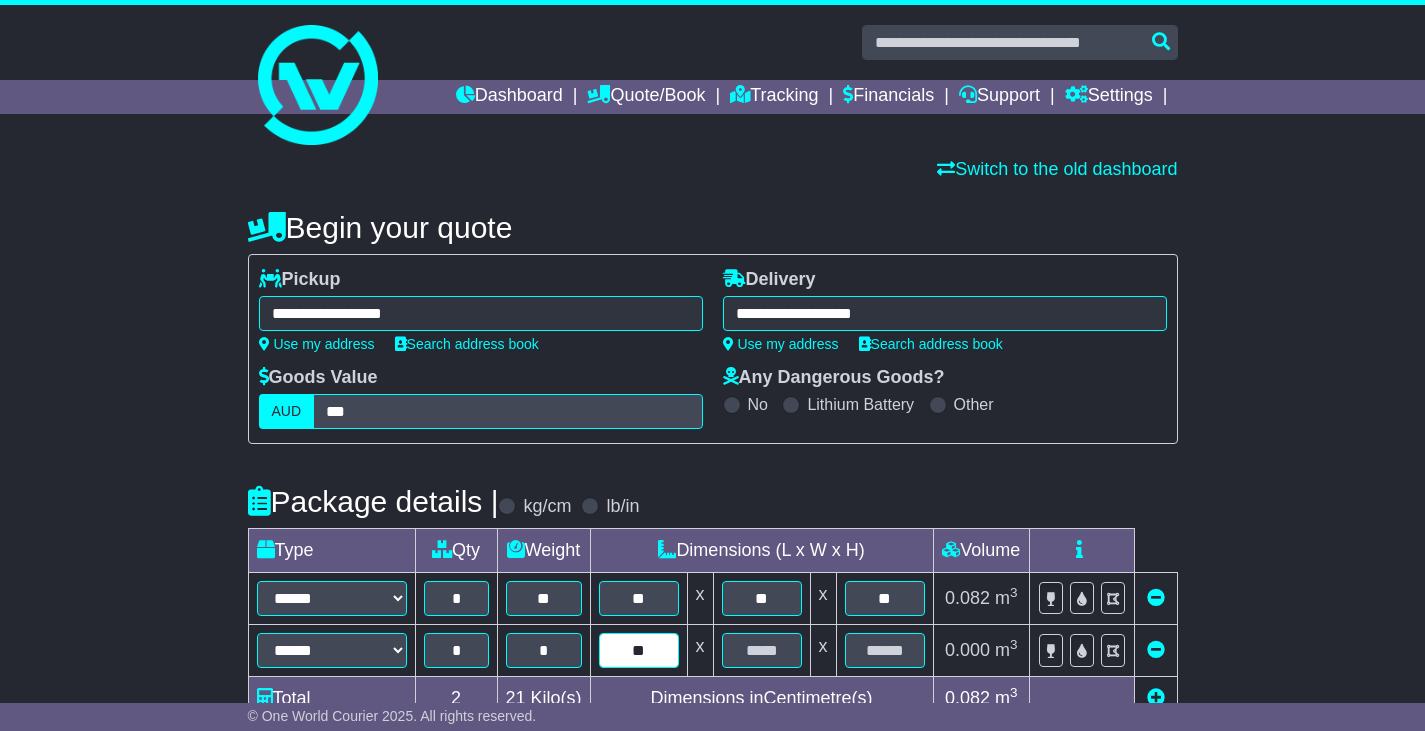 type on "**" 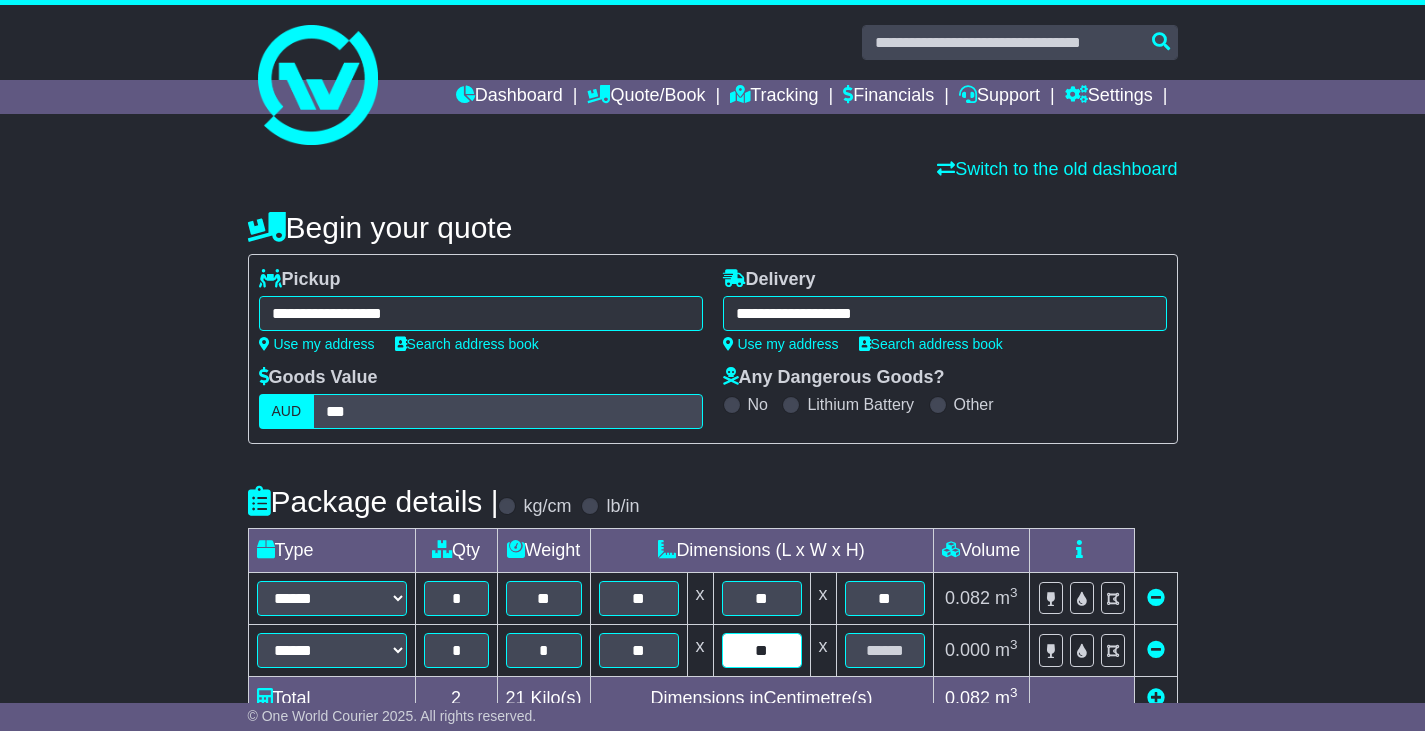 type on "**" 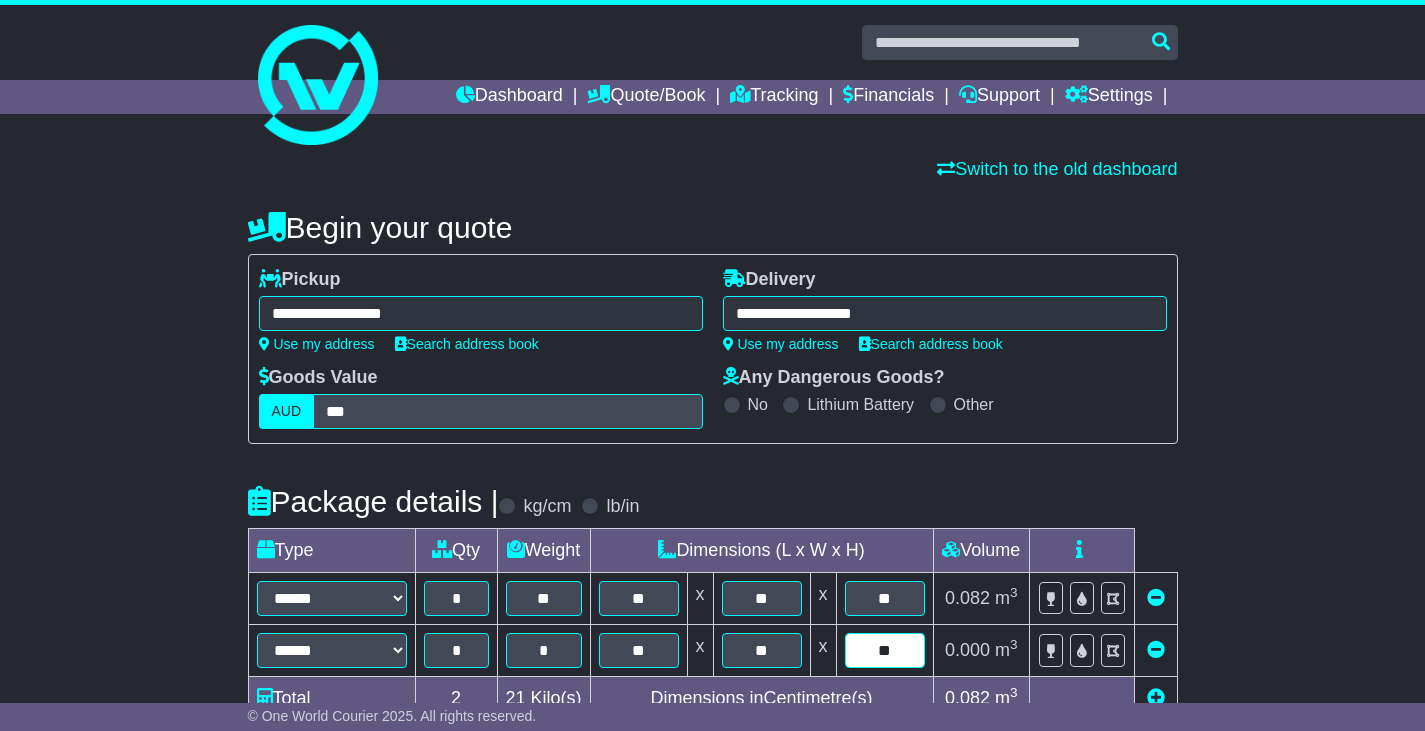 type on "**" 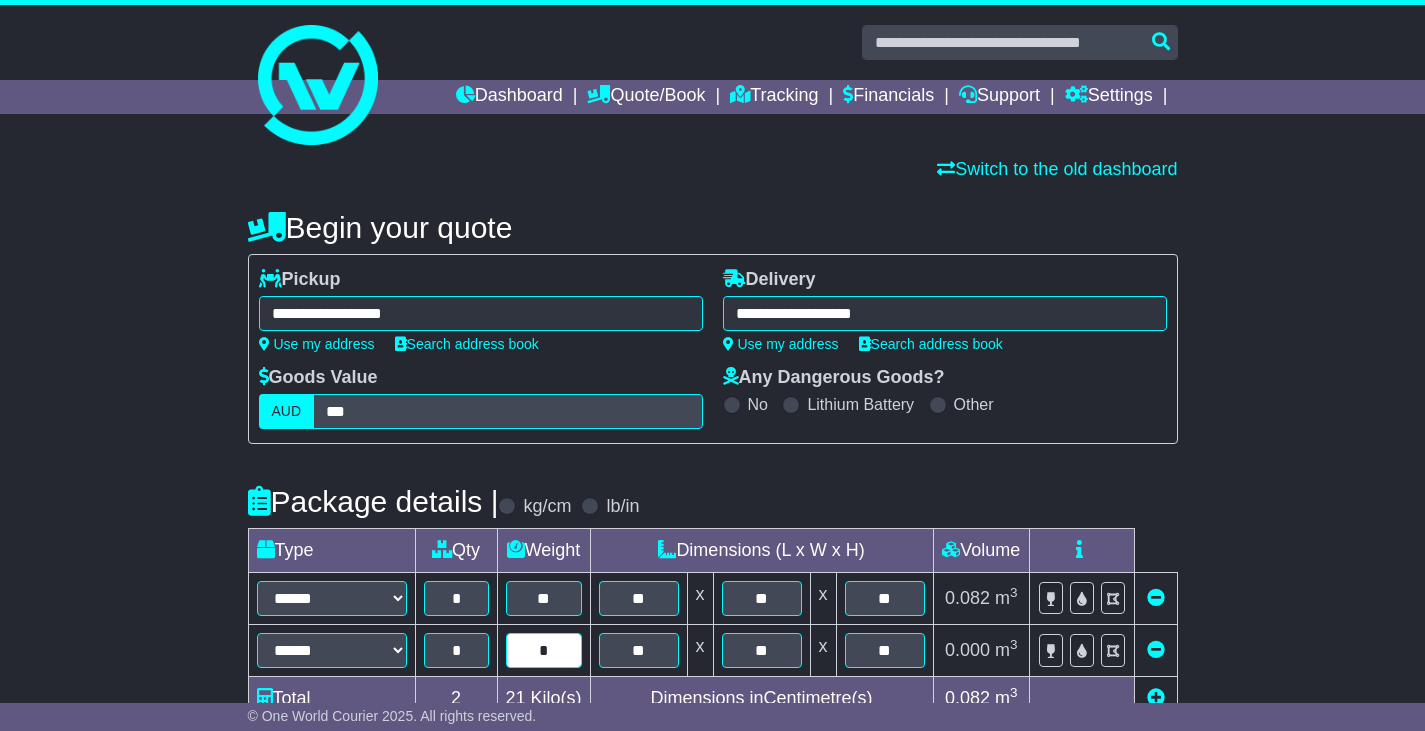 click on "*" at bounding box center (544, 650) 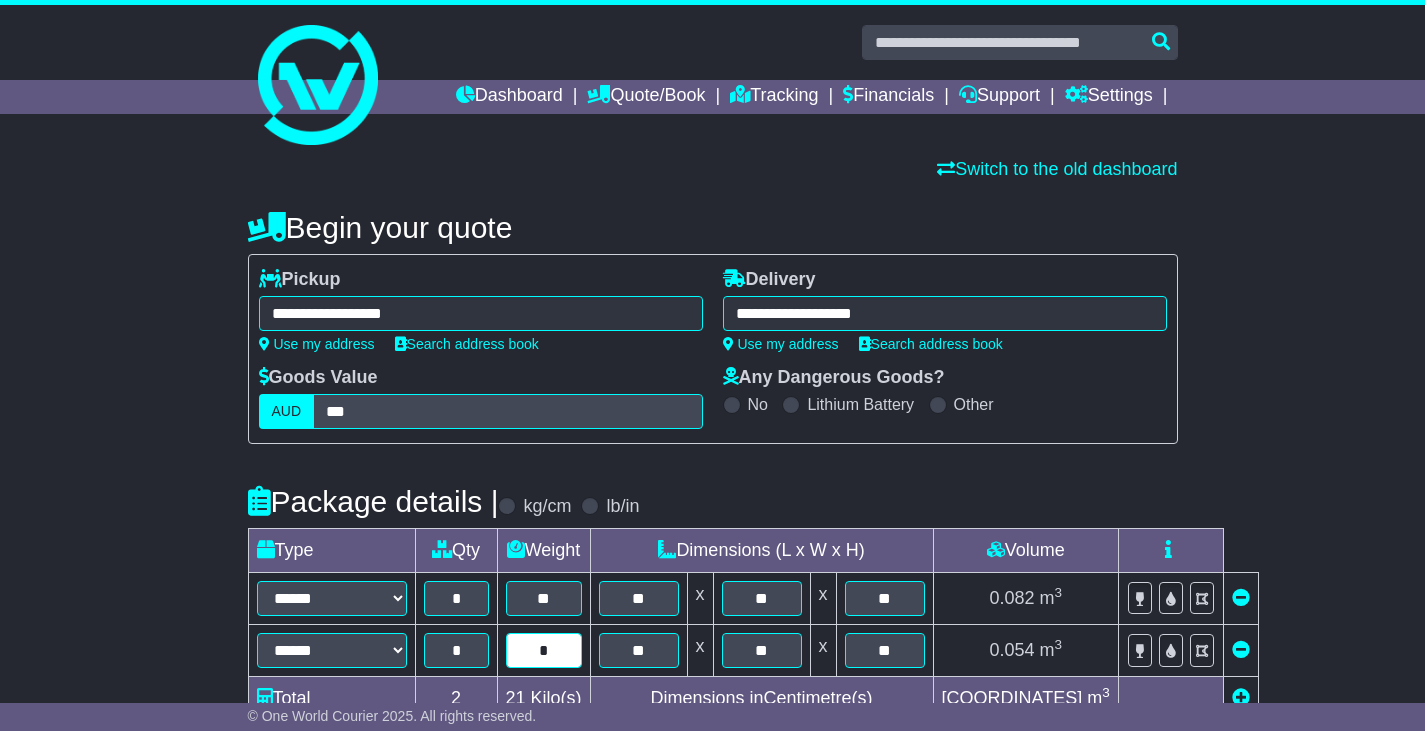 type on "*" 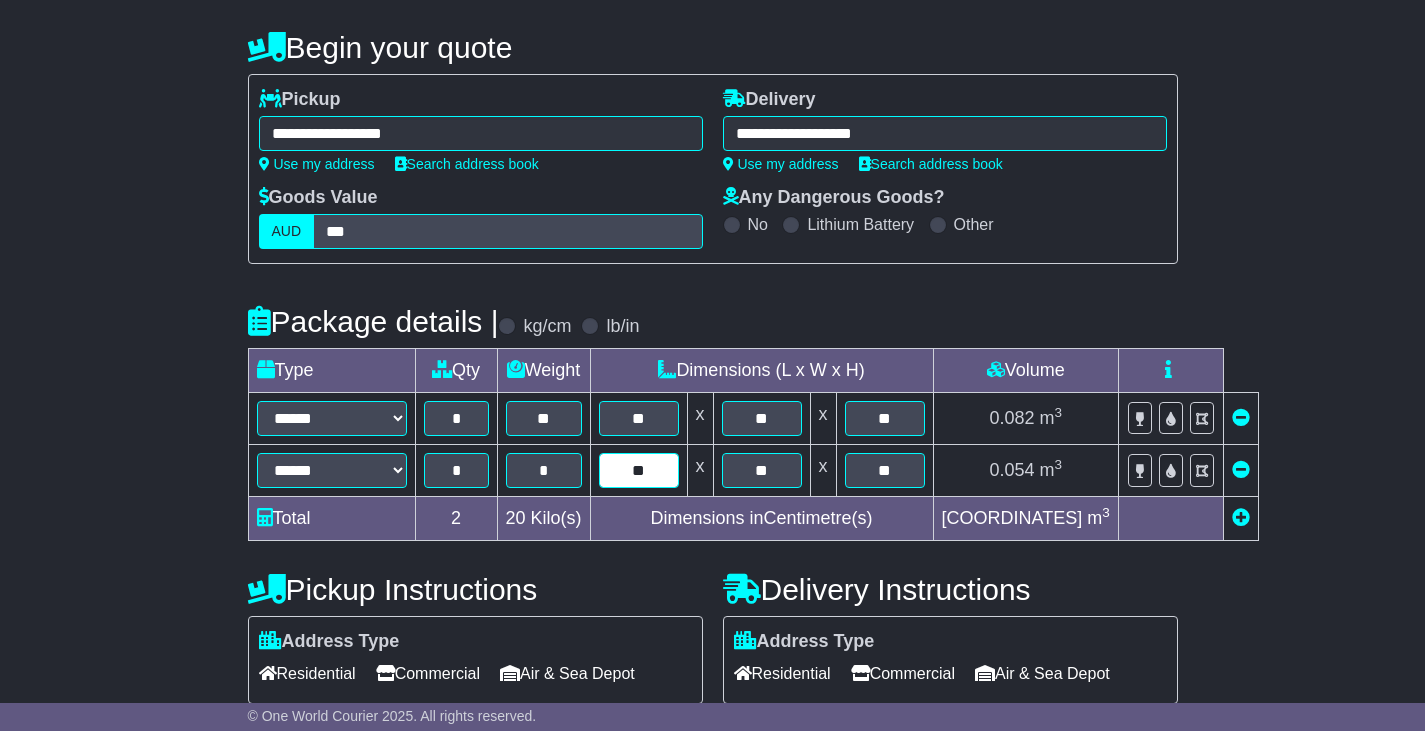 scroll, scrollTop: 300, scrollLeft: 0, axis: vertical 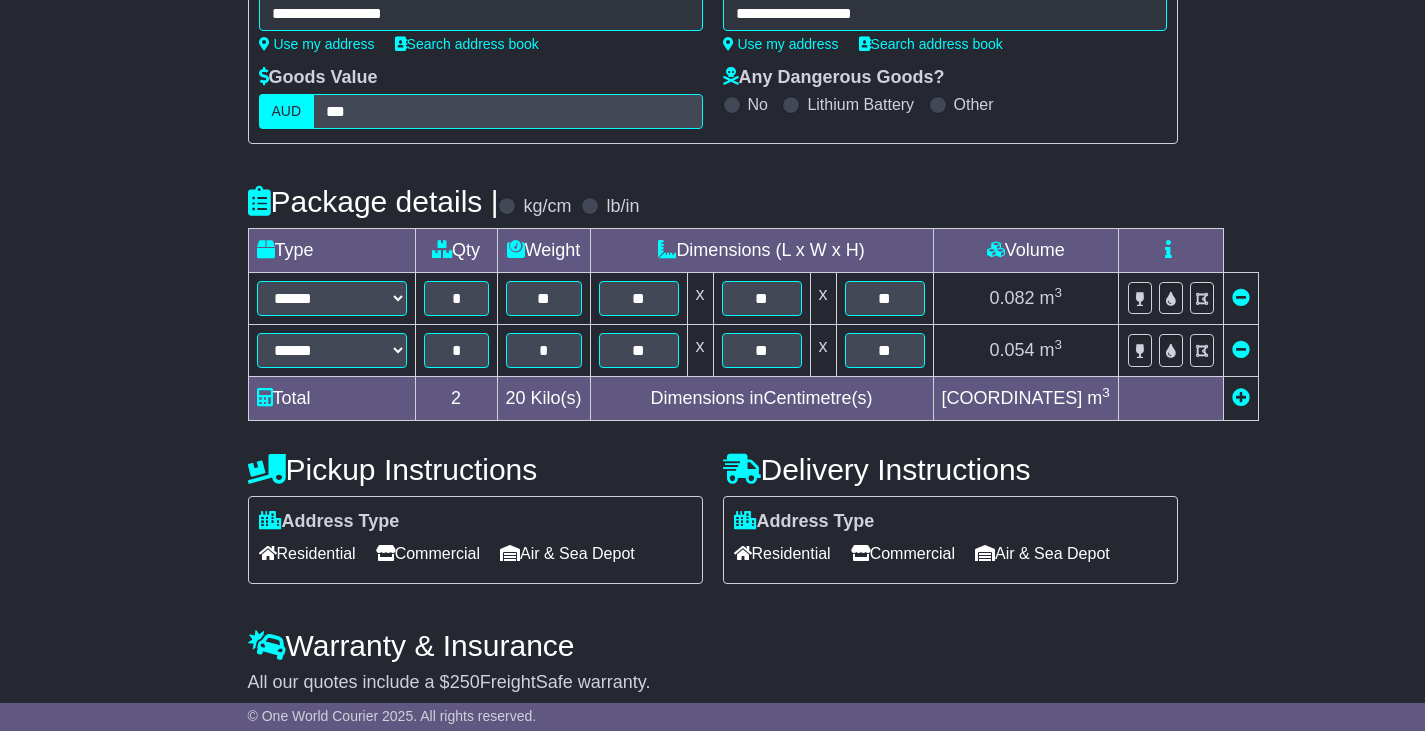 click on "Commercial" at bounding box center [428, 553] 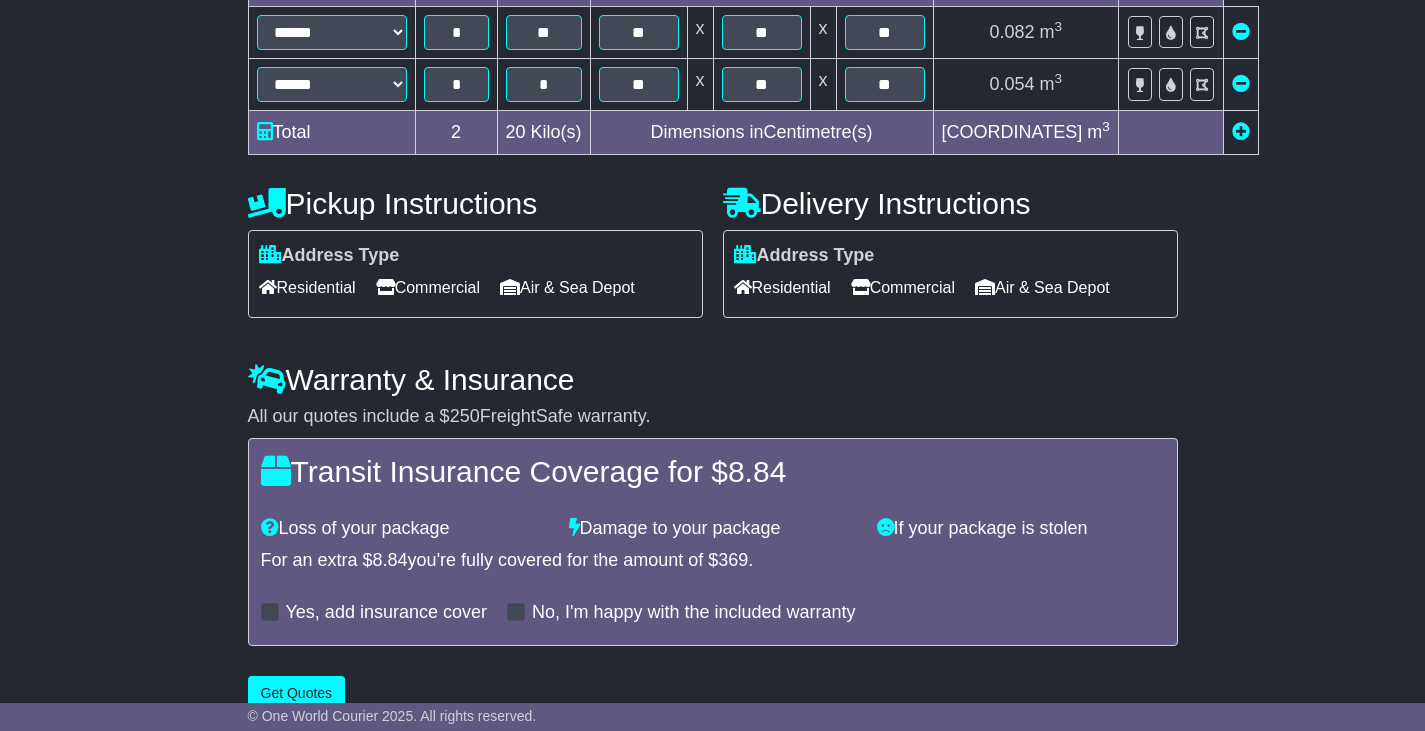 scroll, scrollTop: 599, scrollLeft: 0, axis: vertical 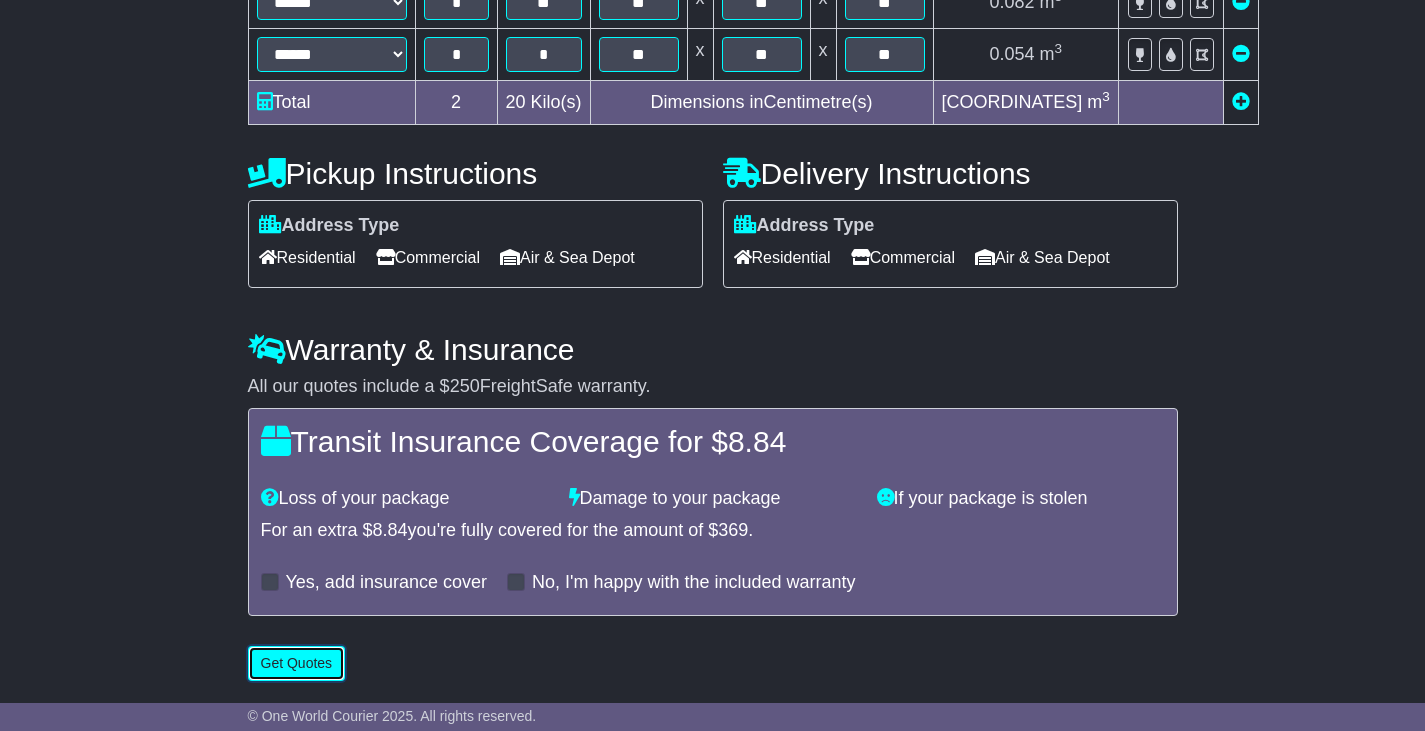 click on "Get Quotes" at bounding box center (297, 663) 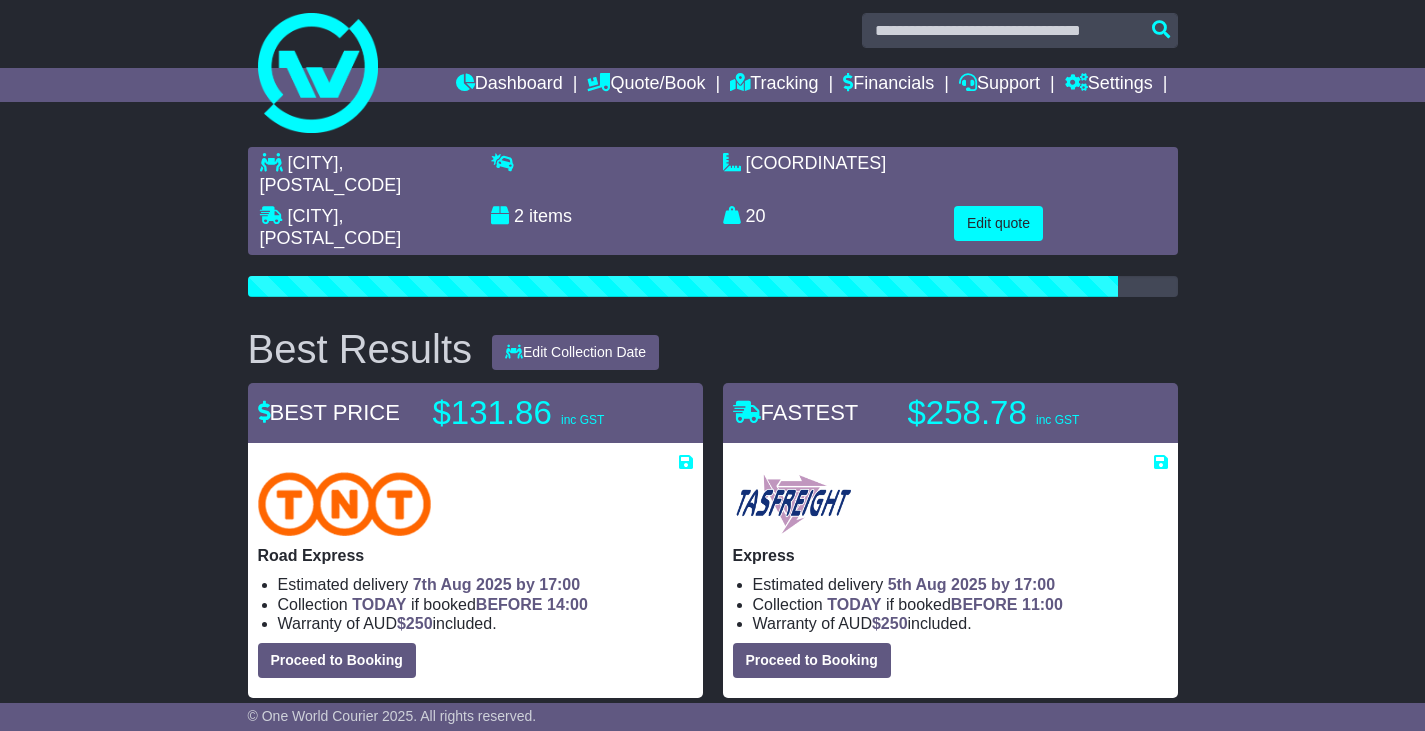 scroll, scrollTop: 0, scrollLeft: 0, axis: both 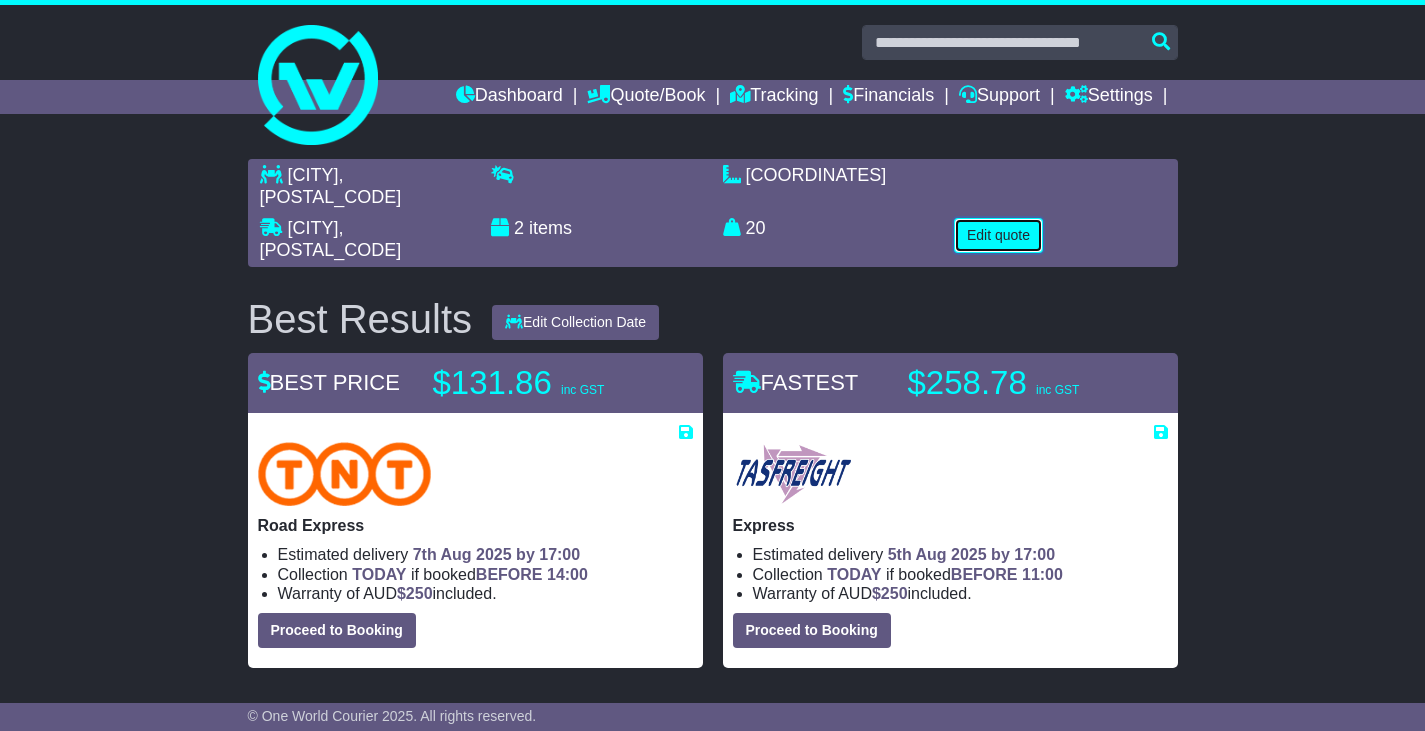 click on "Edit quote" at bounding box center [998, 235] 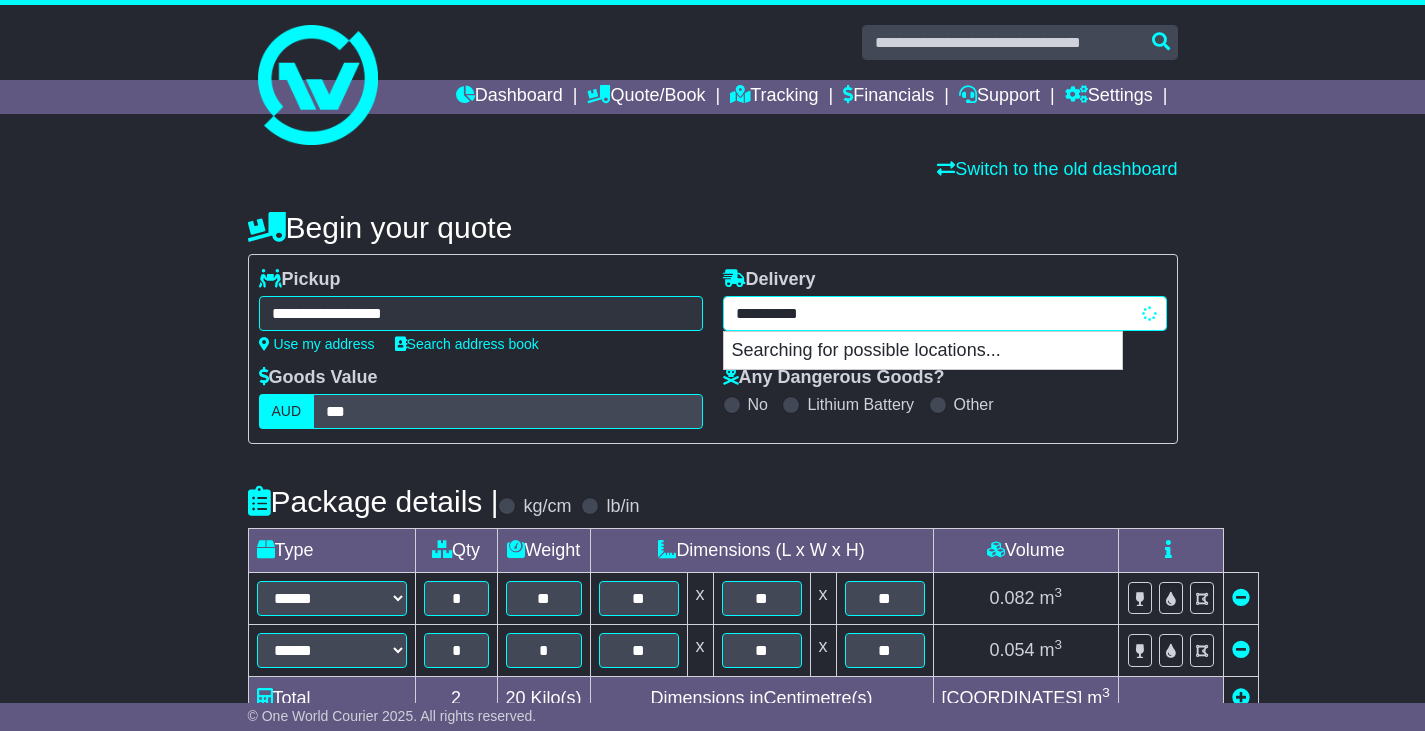 click on "**********" at bounding box center [945, 313] 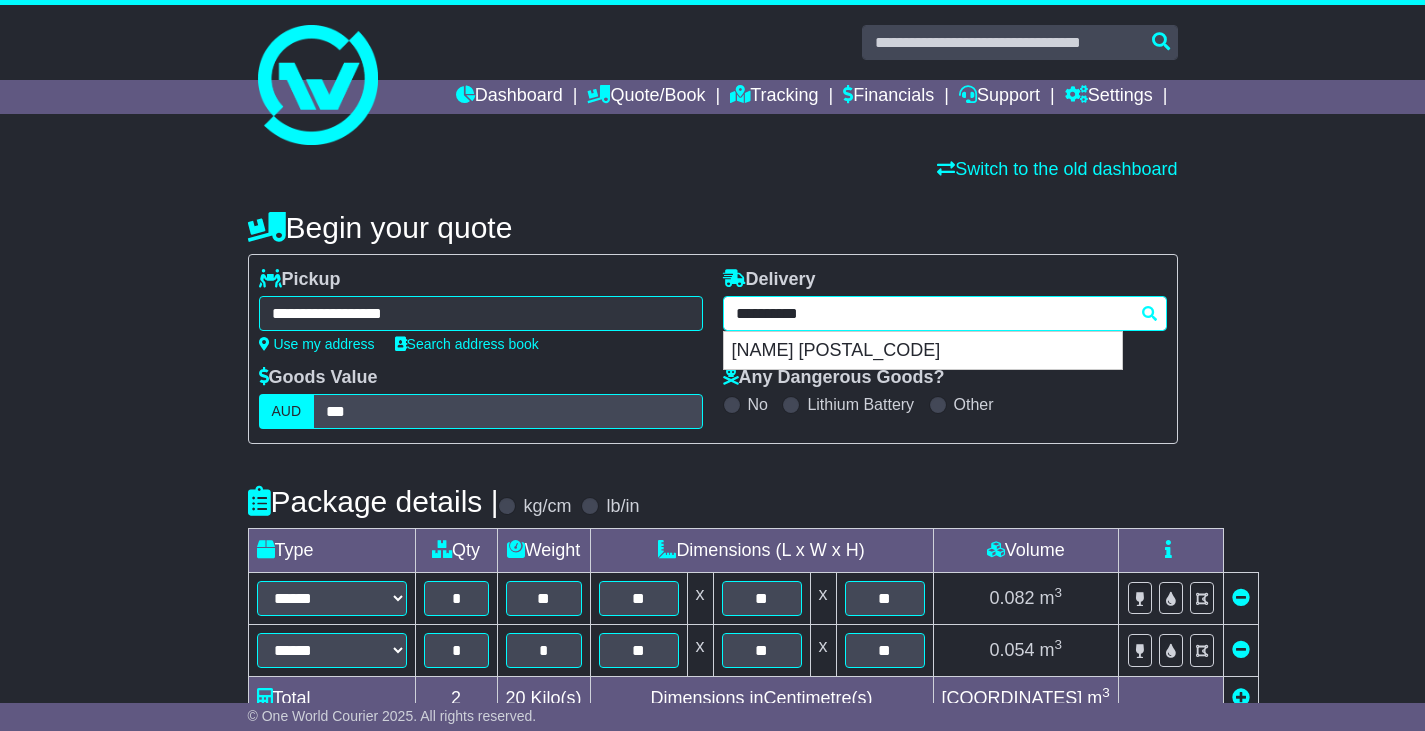 drag, startPoint x: 927, startPoint y: 311, endPoint x: 699, endPoint y: 324, distance: 228.37032 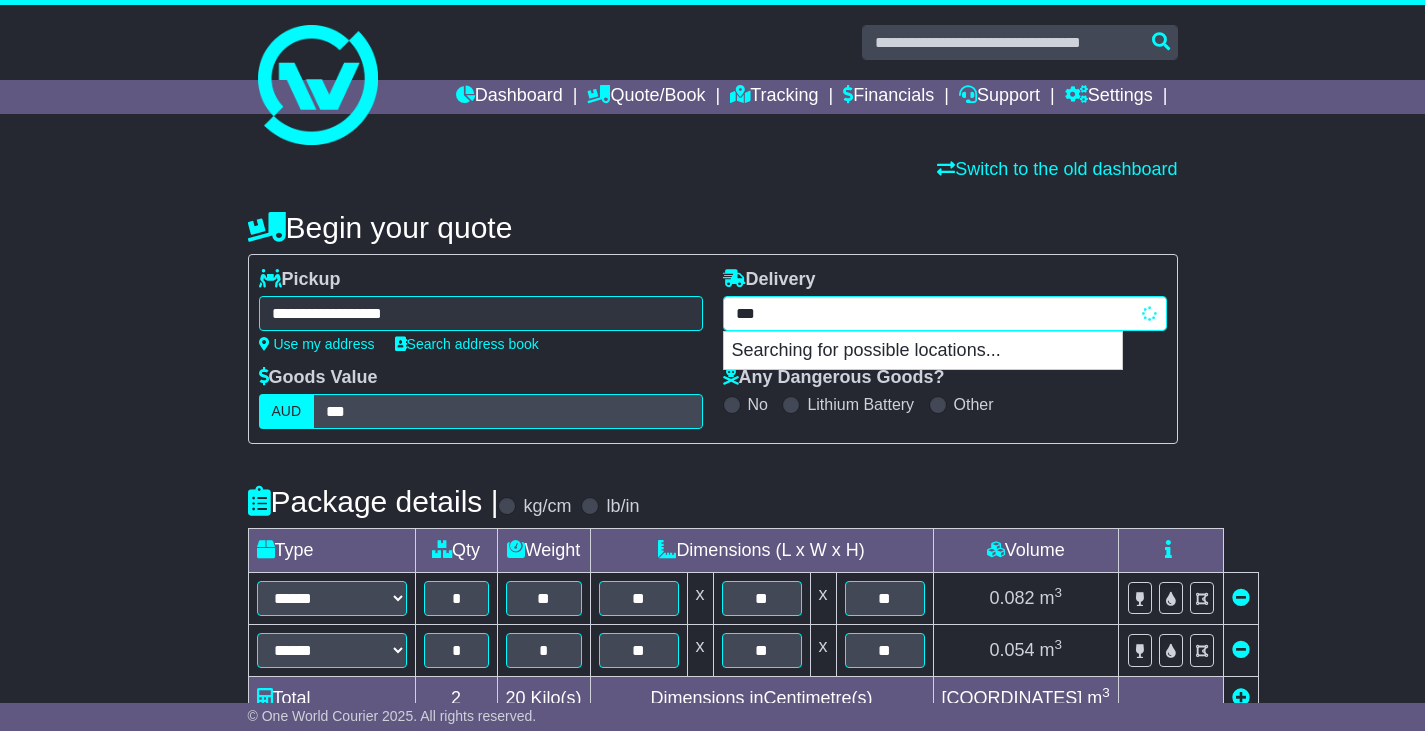 type on "****" 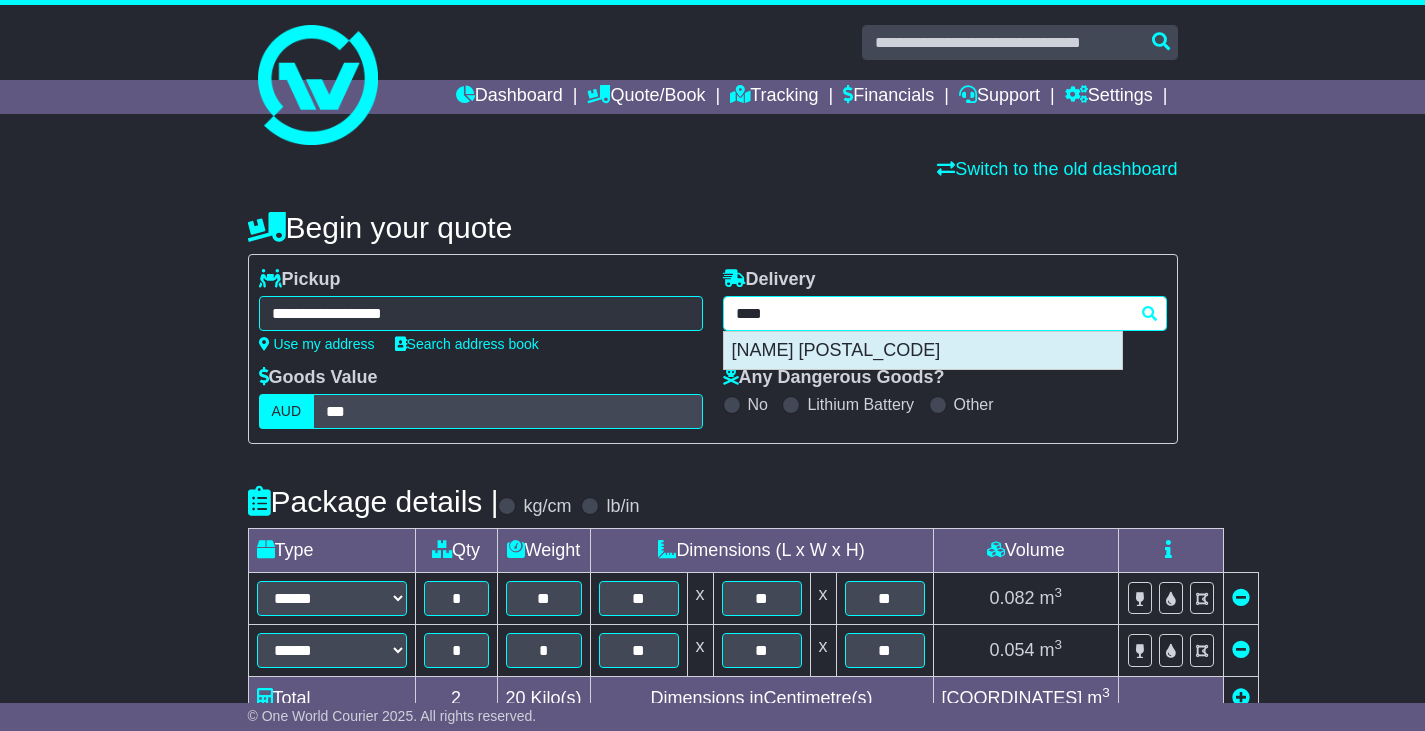 click on "[NAME] [POSTAL_CODE]" at bounding box center [923, 351] 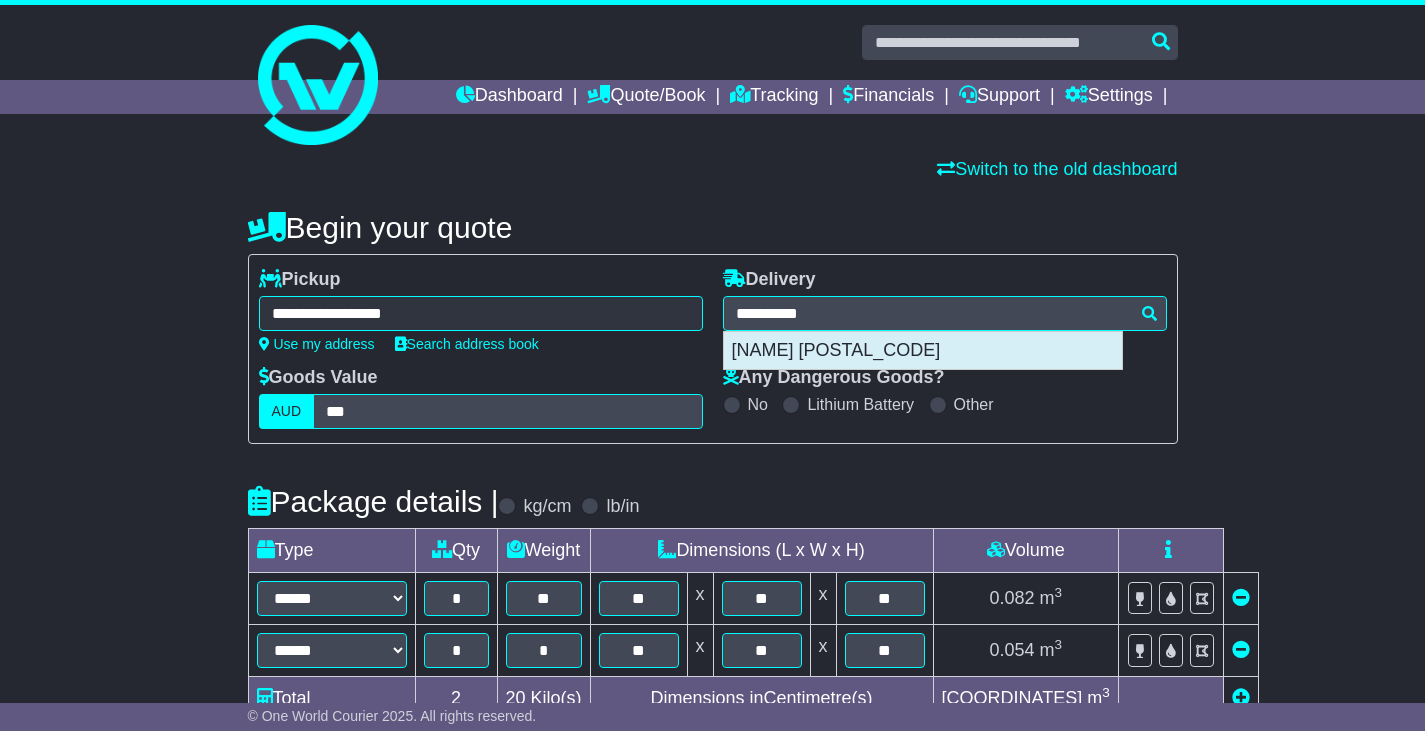 type on "**********" 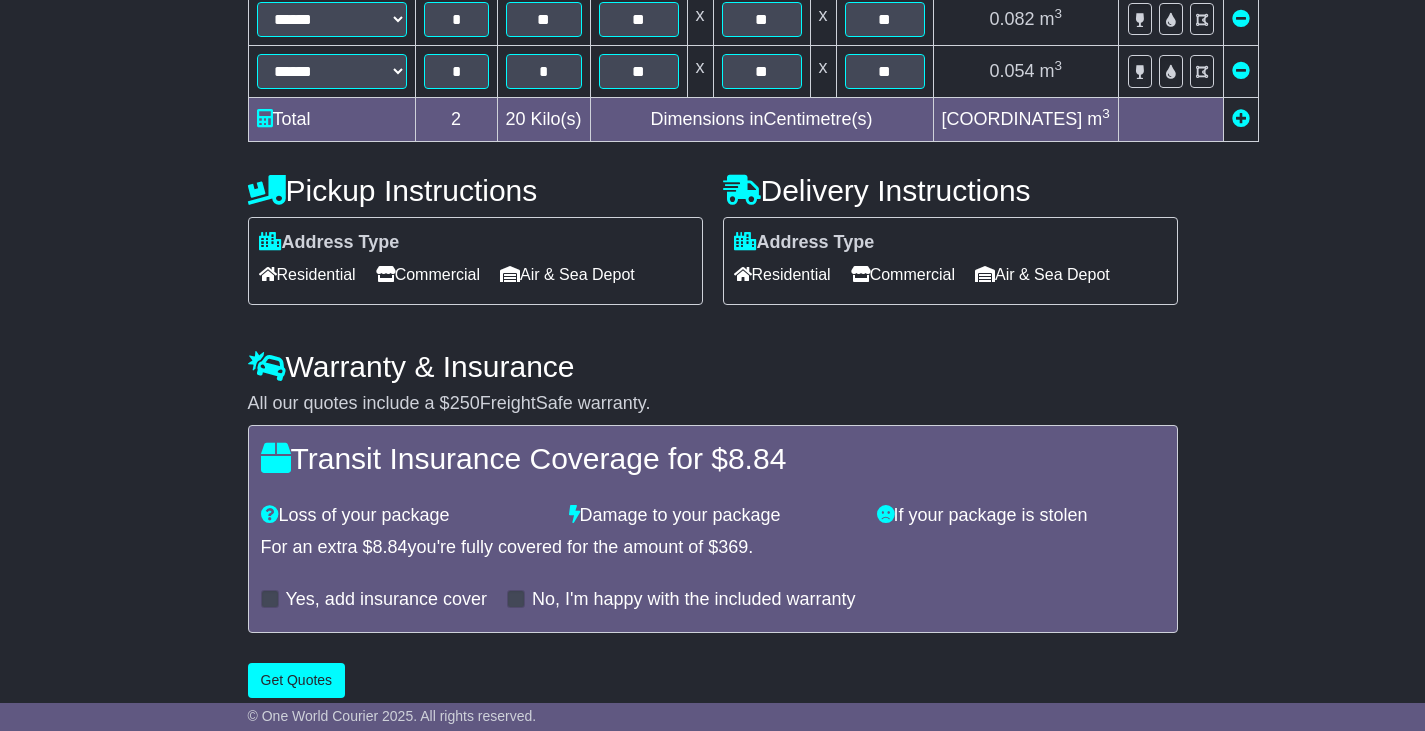 scroll, scrollTop: 599, scrollLeft: 0, axis: vertical 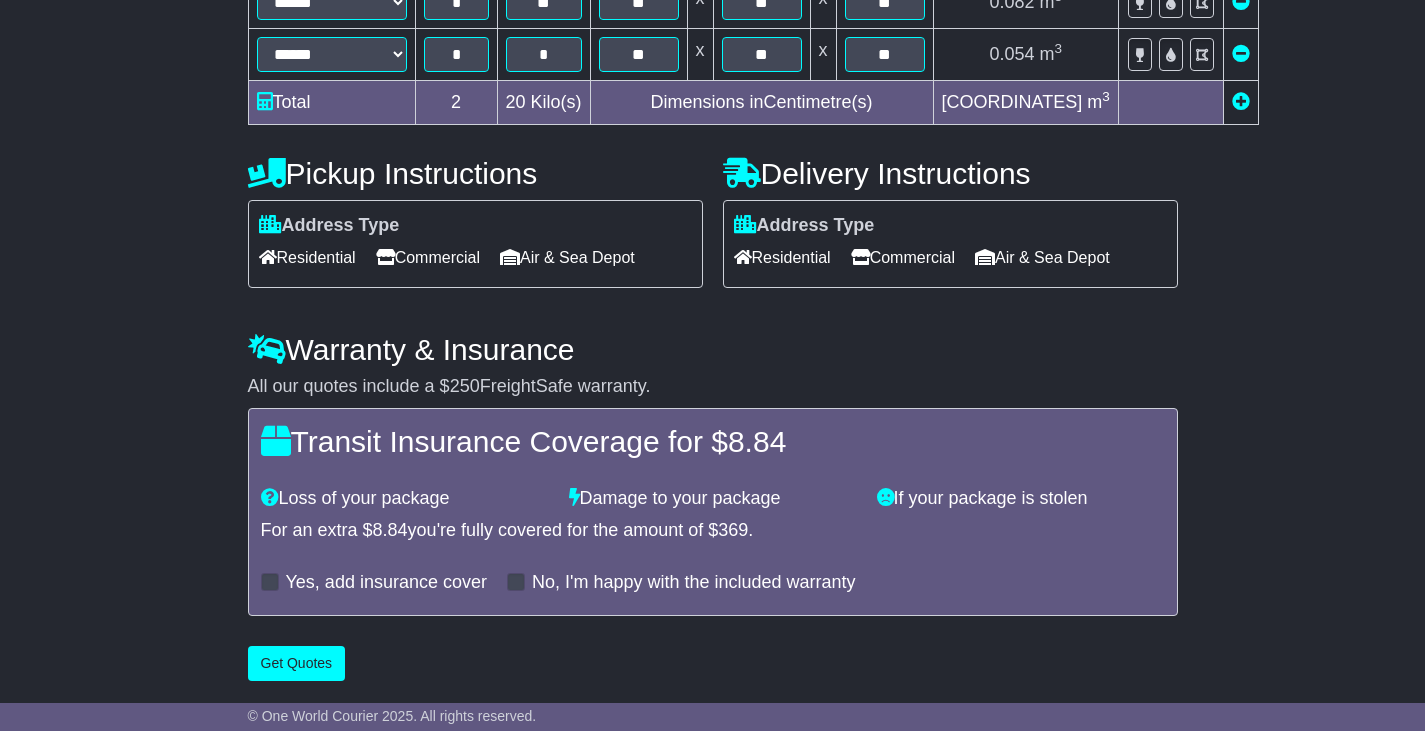 click on "Commercial" at bounding box center [903, 257] 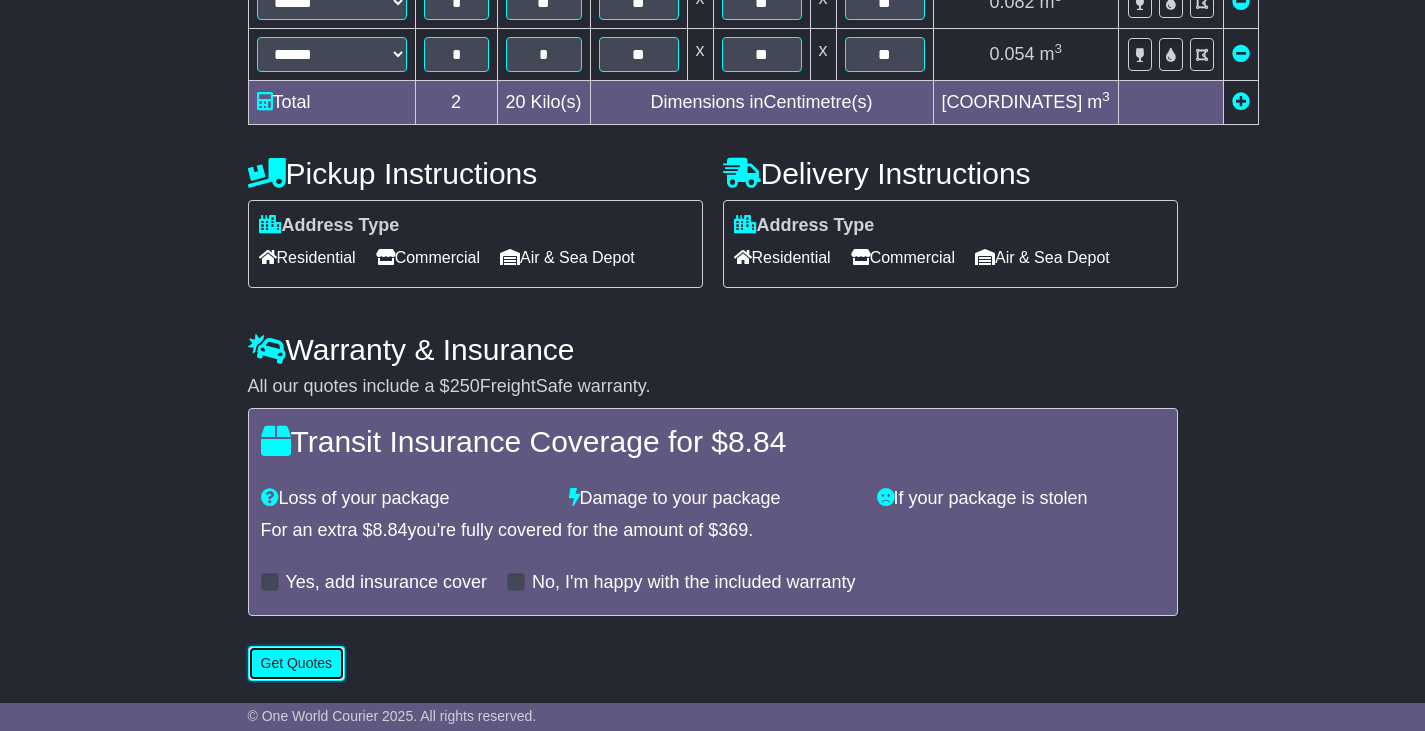 click on "Get Quotes" at bounding box center (297, 663) 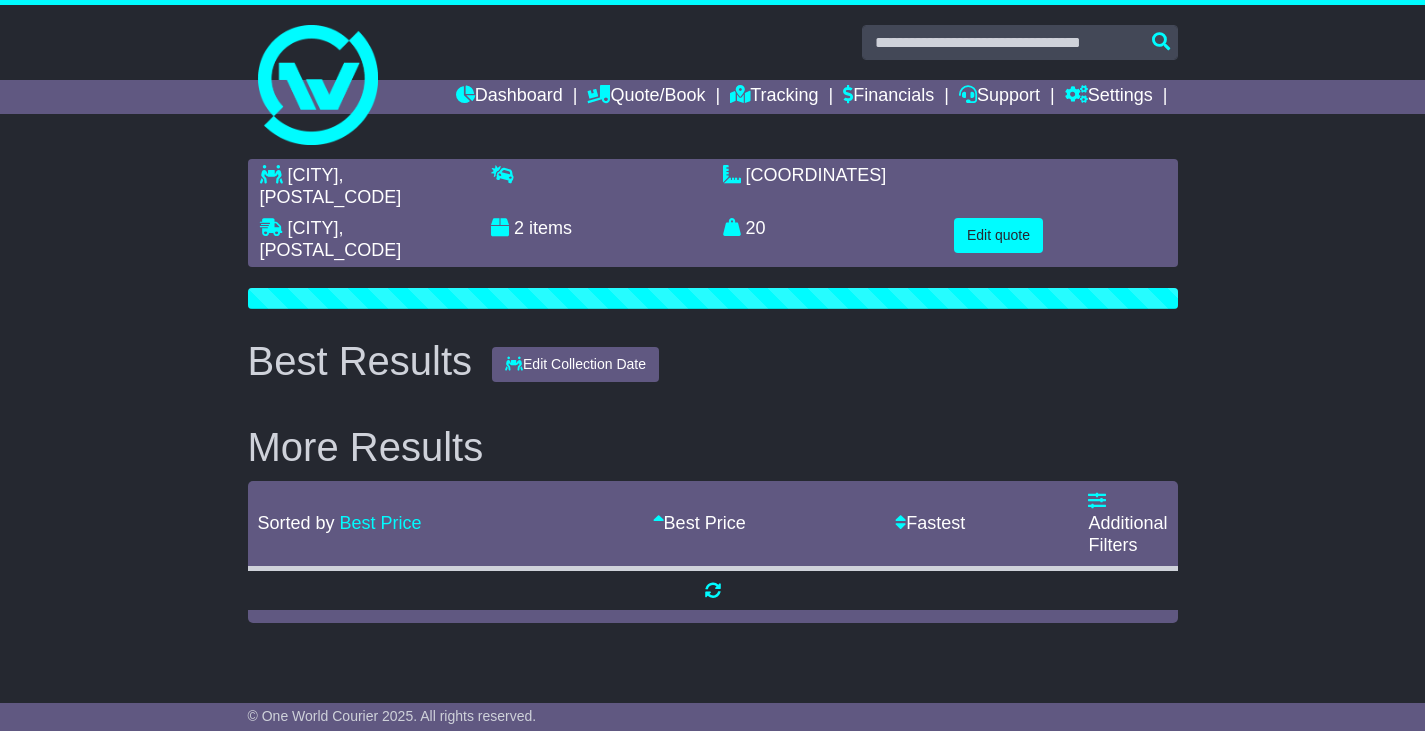 scroll, scrollTop: 0, scrollLeft: 0, axis: both 